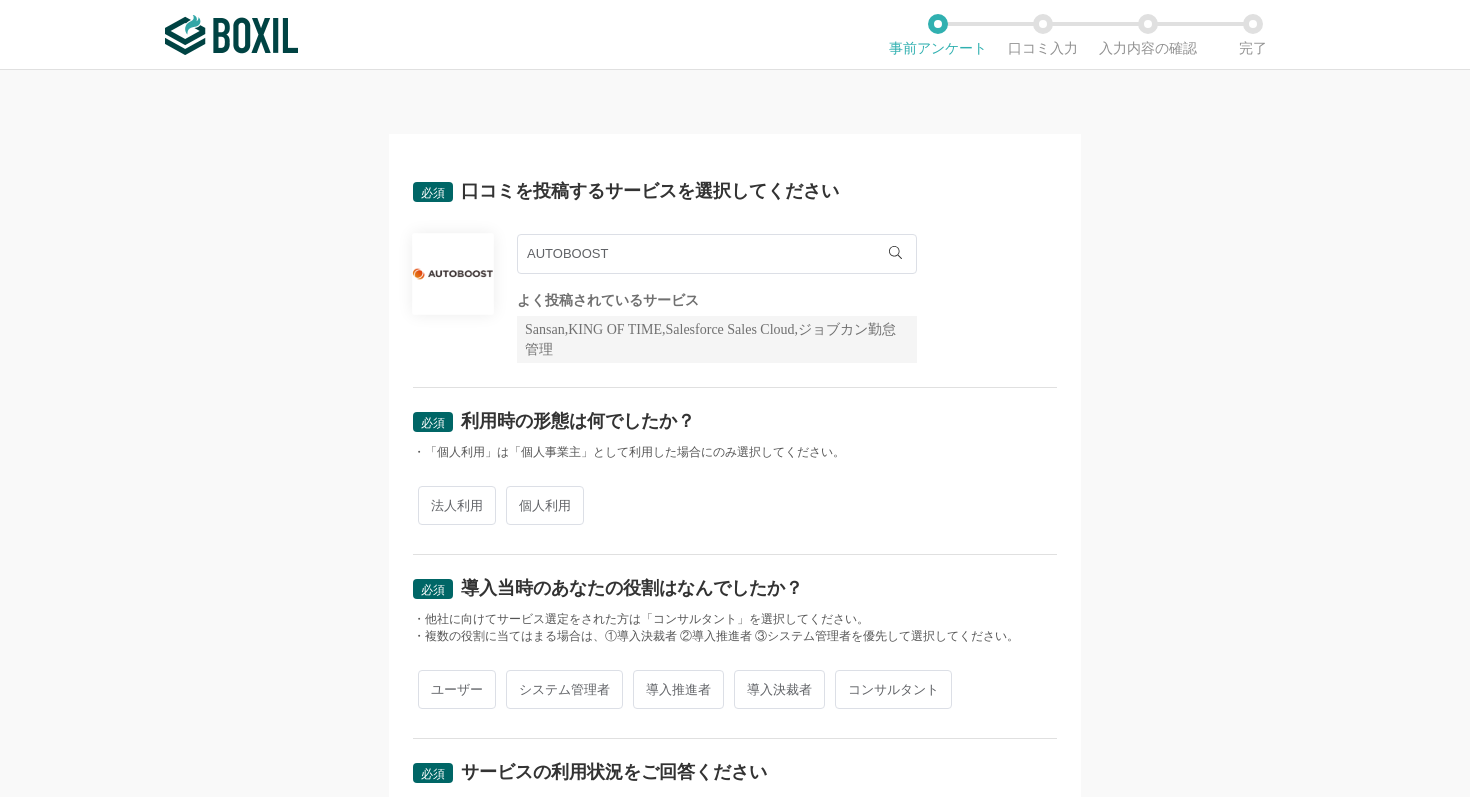 scroll, scrollTop: 0, scrollLeft: 0, axis: both 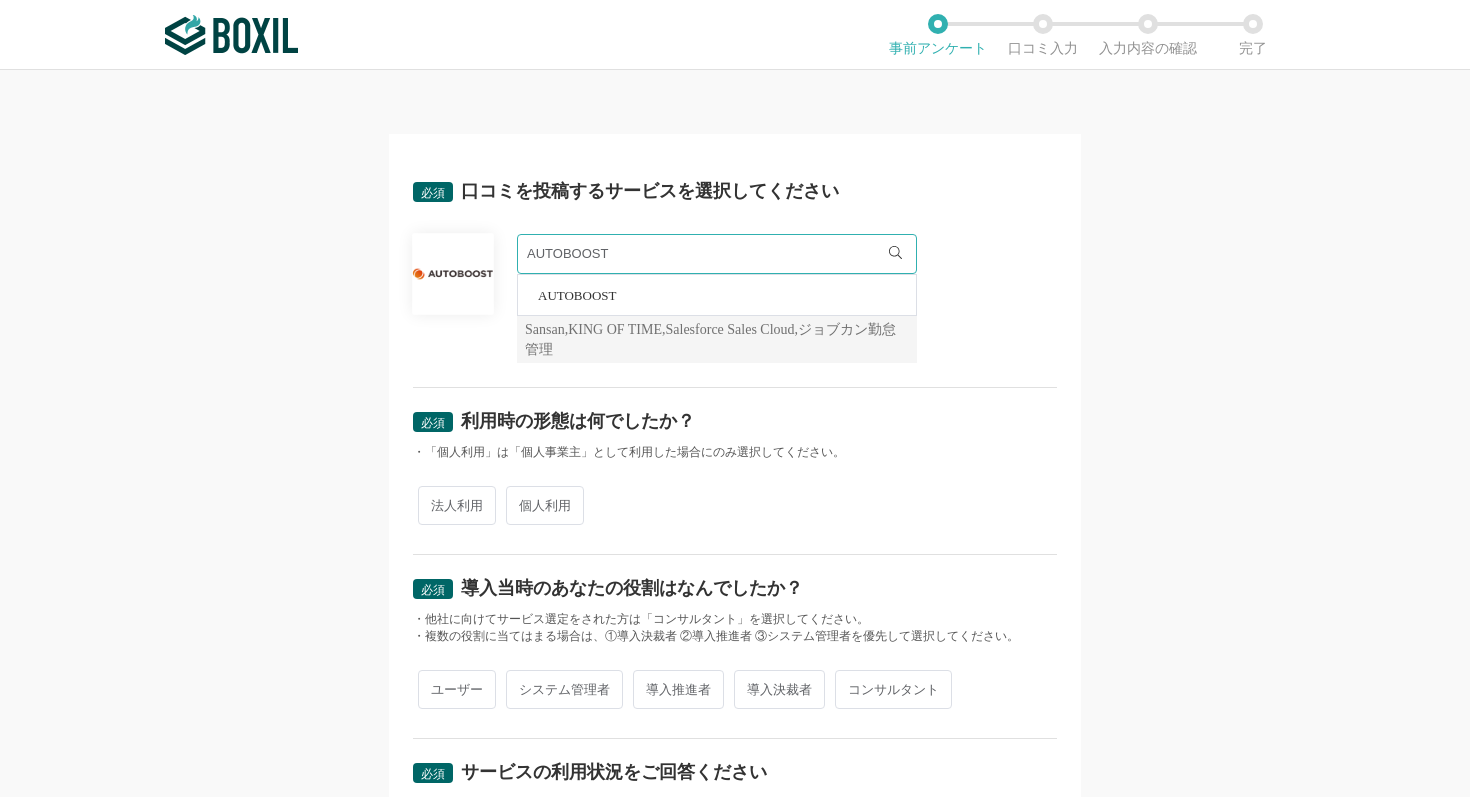 click on "AUTOBOOST AUTOBOOST よく投稿されているサービス Sansan,KING OF TIME,Salesforce Sales Cloud,ジョブカン勤怠管理" at bounding box center (735, 298) 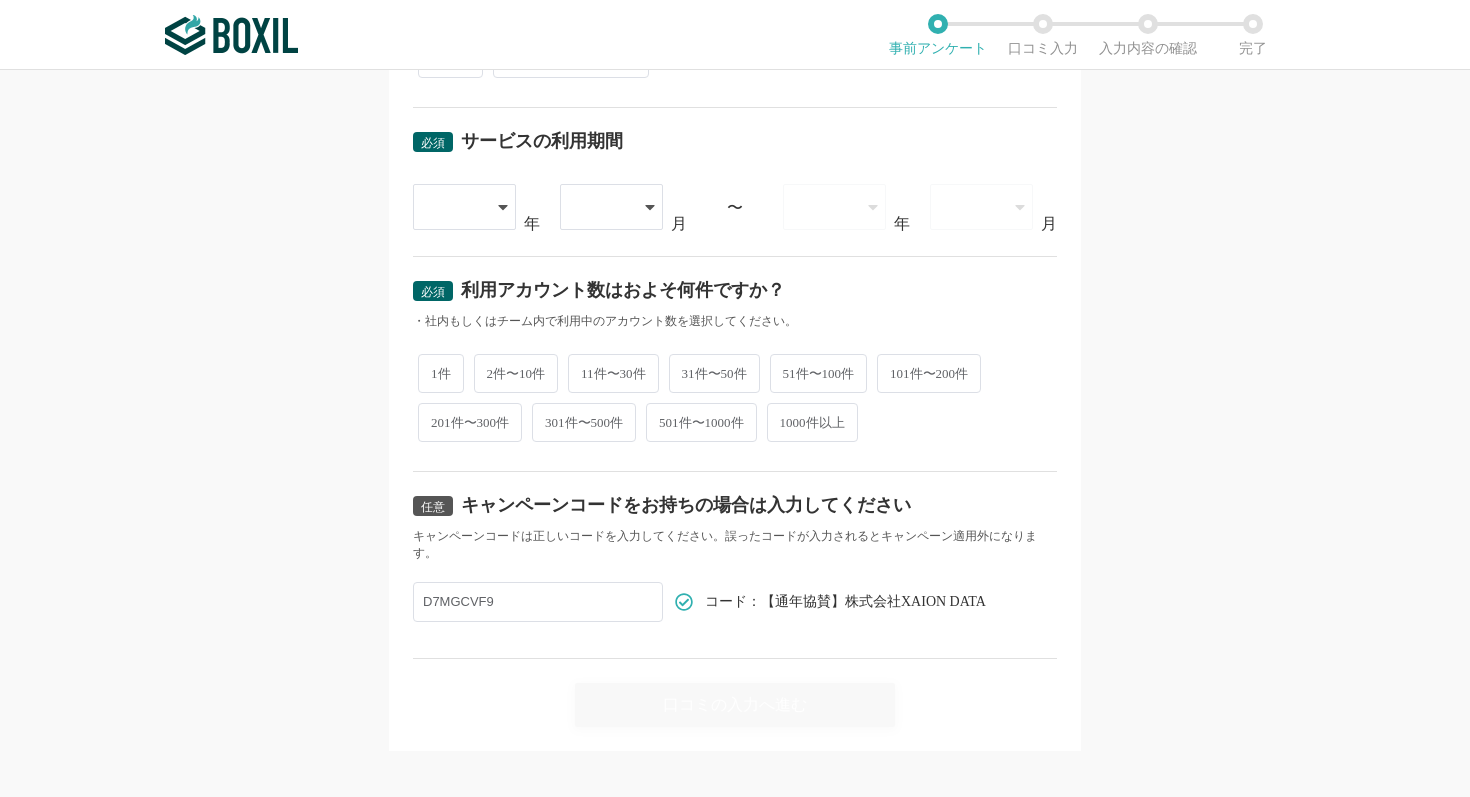 scroll, scrollTop: 0, scrollLeft: 0, axis: both 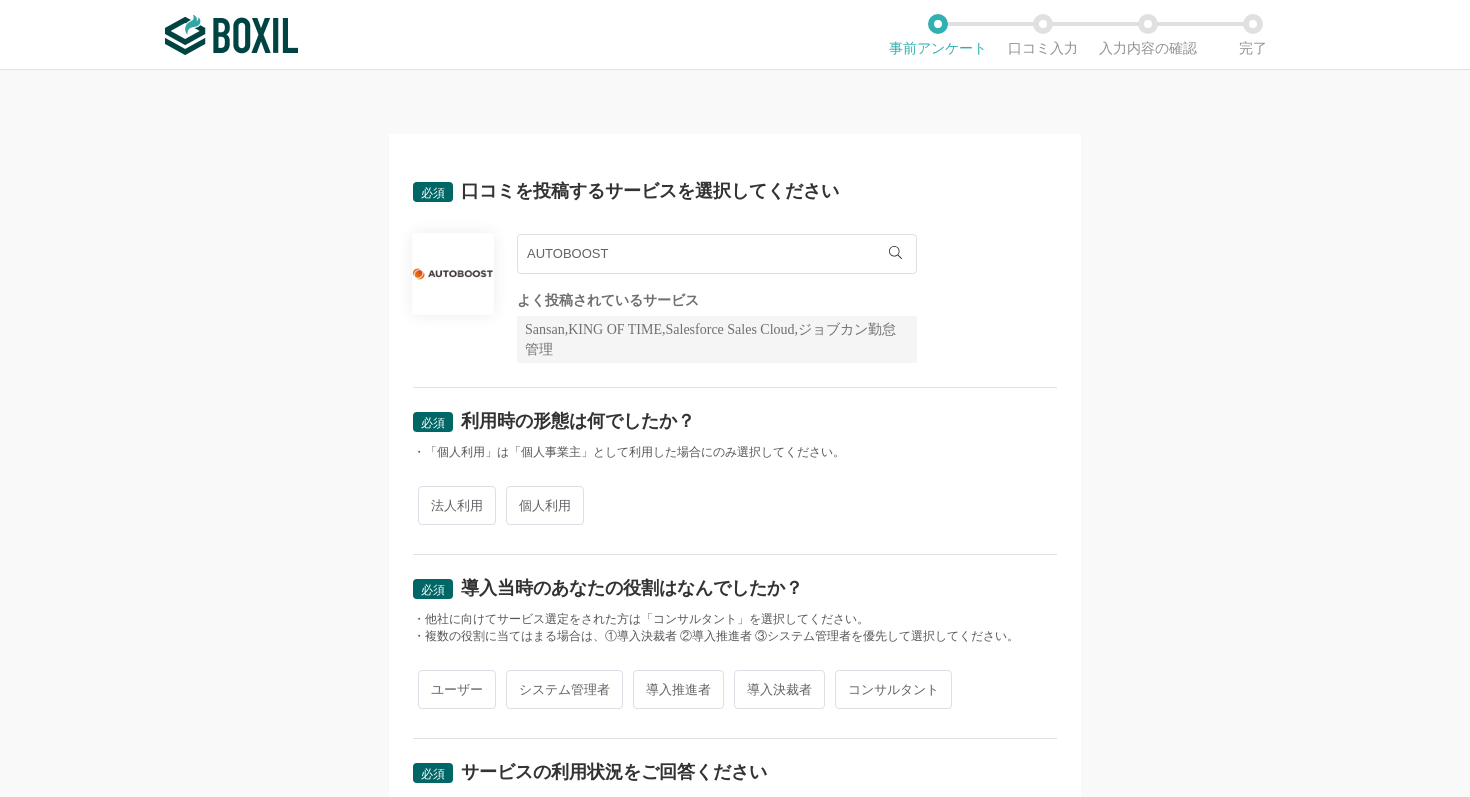 click on "法人利用" at bounding box center [457, 505] 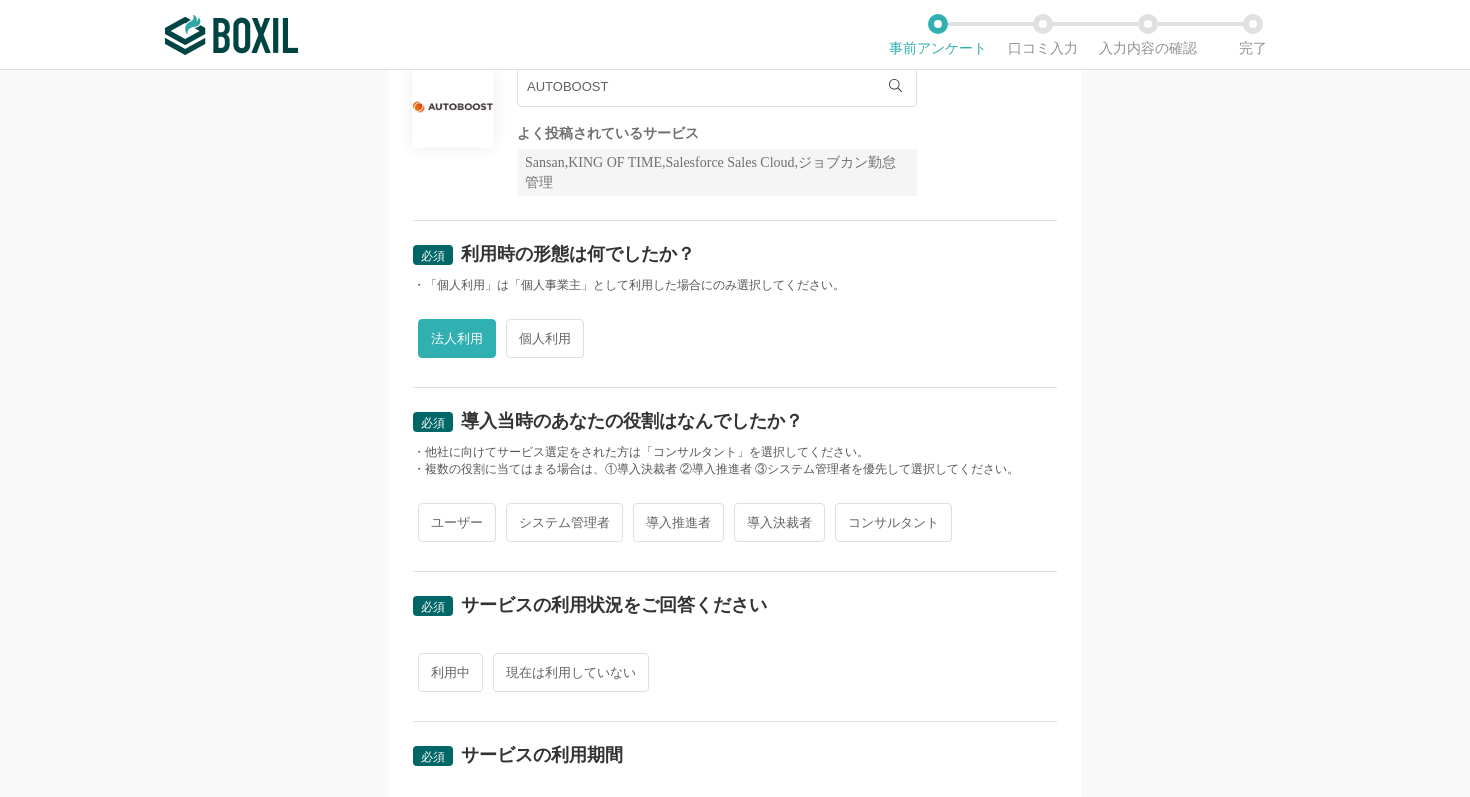 scroll, scrollTop: 206, scrollLeft: 0, axis: vertical 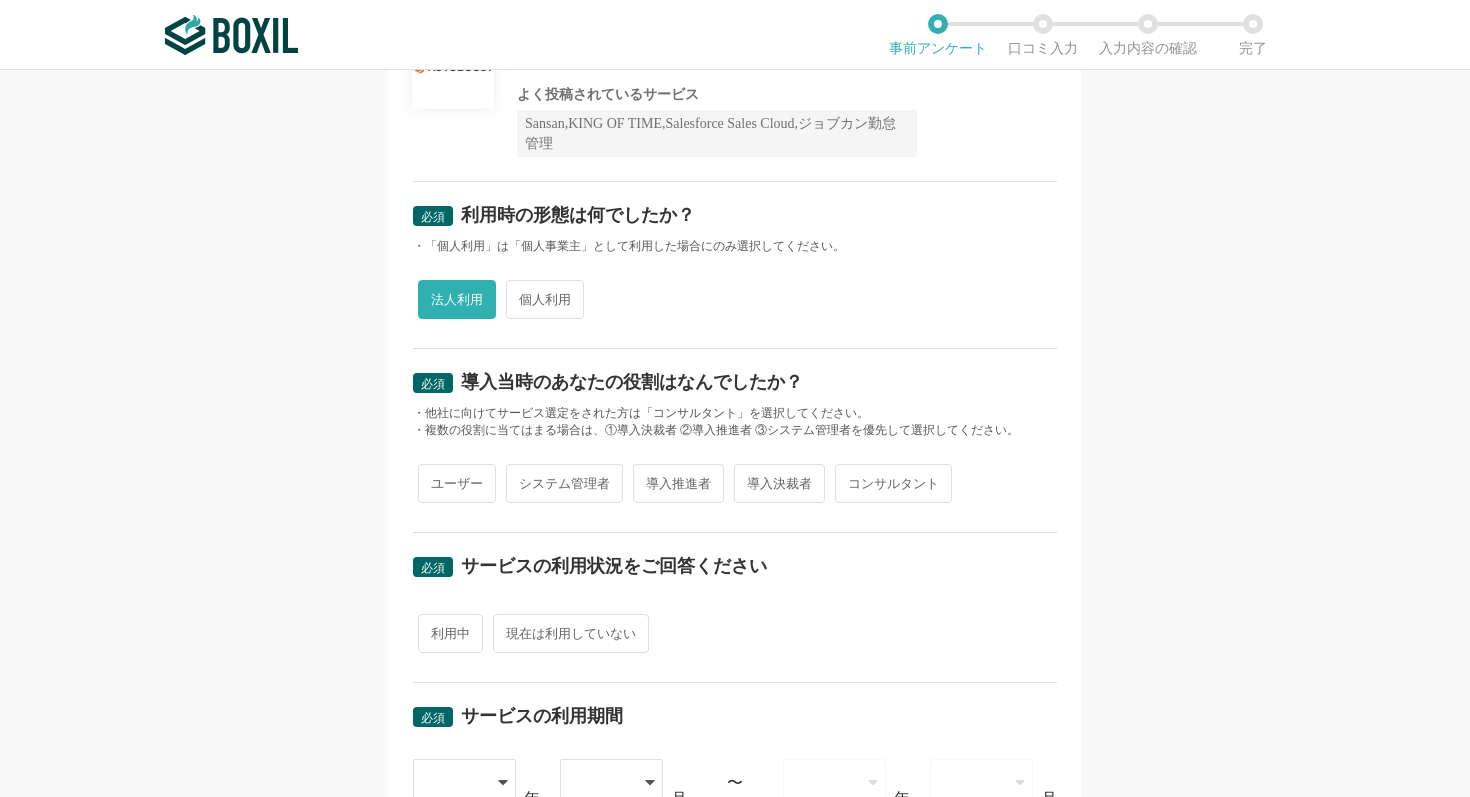 click on "導入推進者" at bounding box center (678, 483) 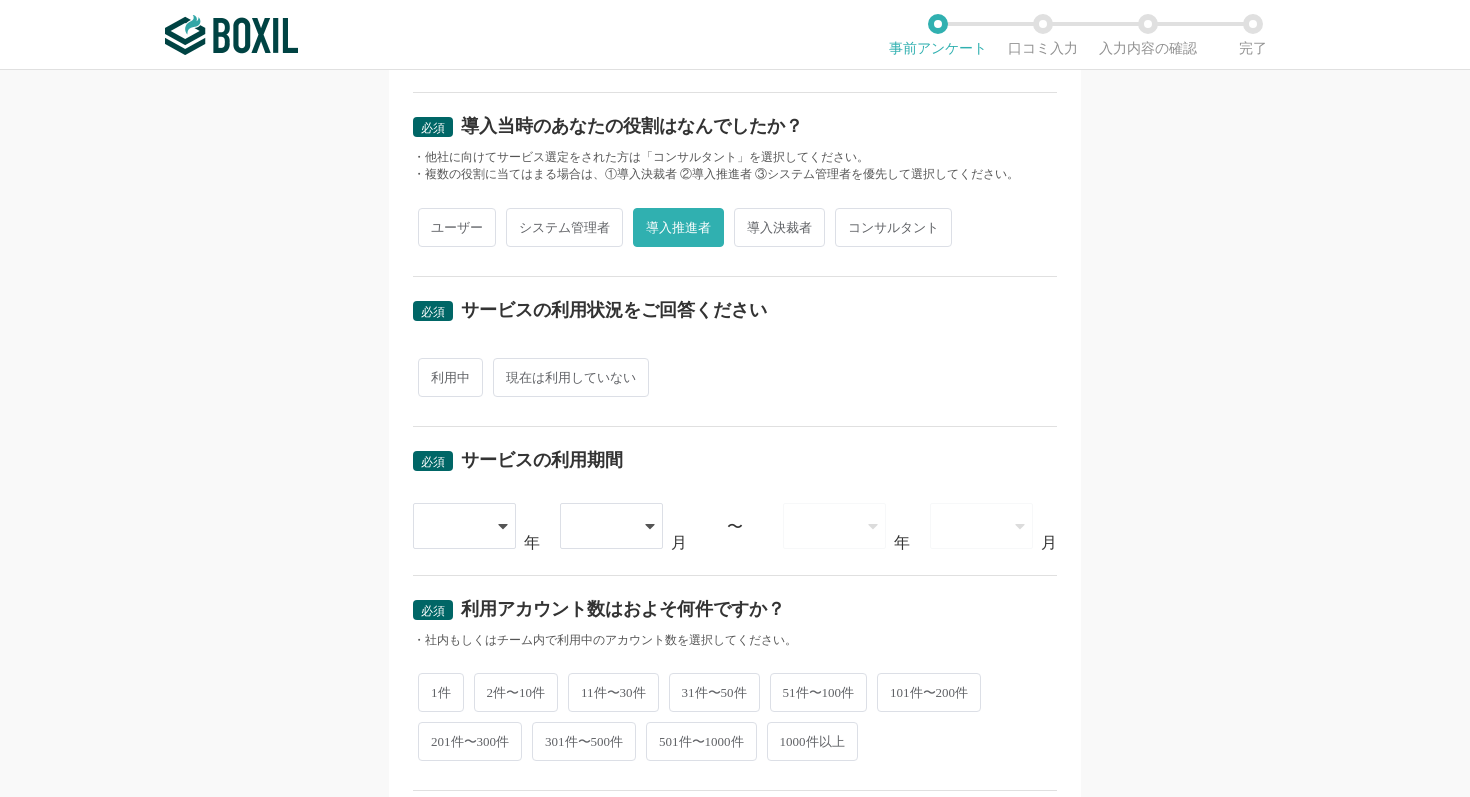 scroll, scrollTop: 461, scrollLeft: 0, axis: vertical 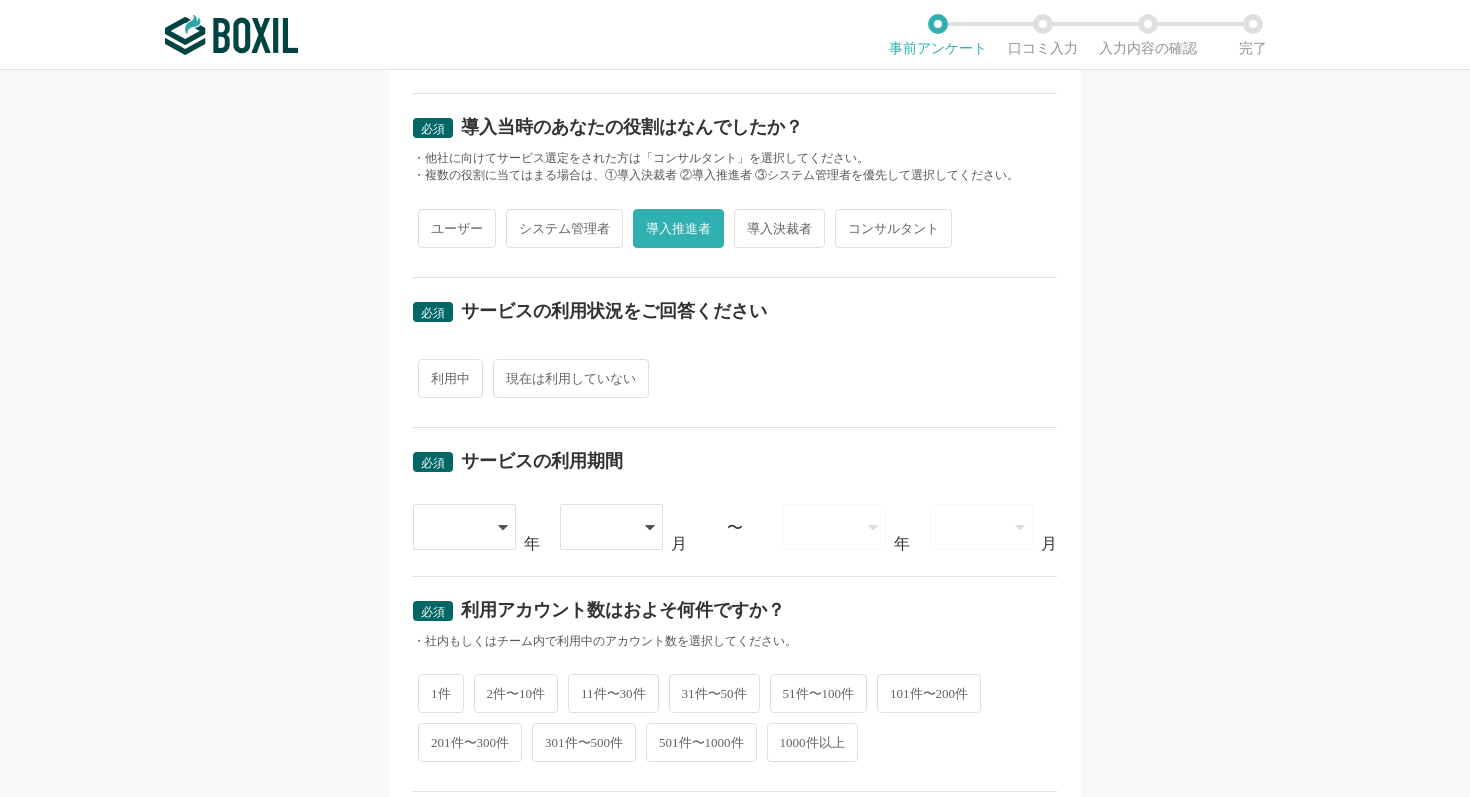 click on "現在は利用していない" at bounding box center (571, 378) 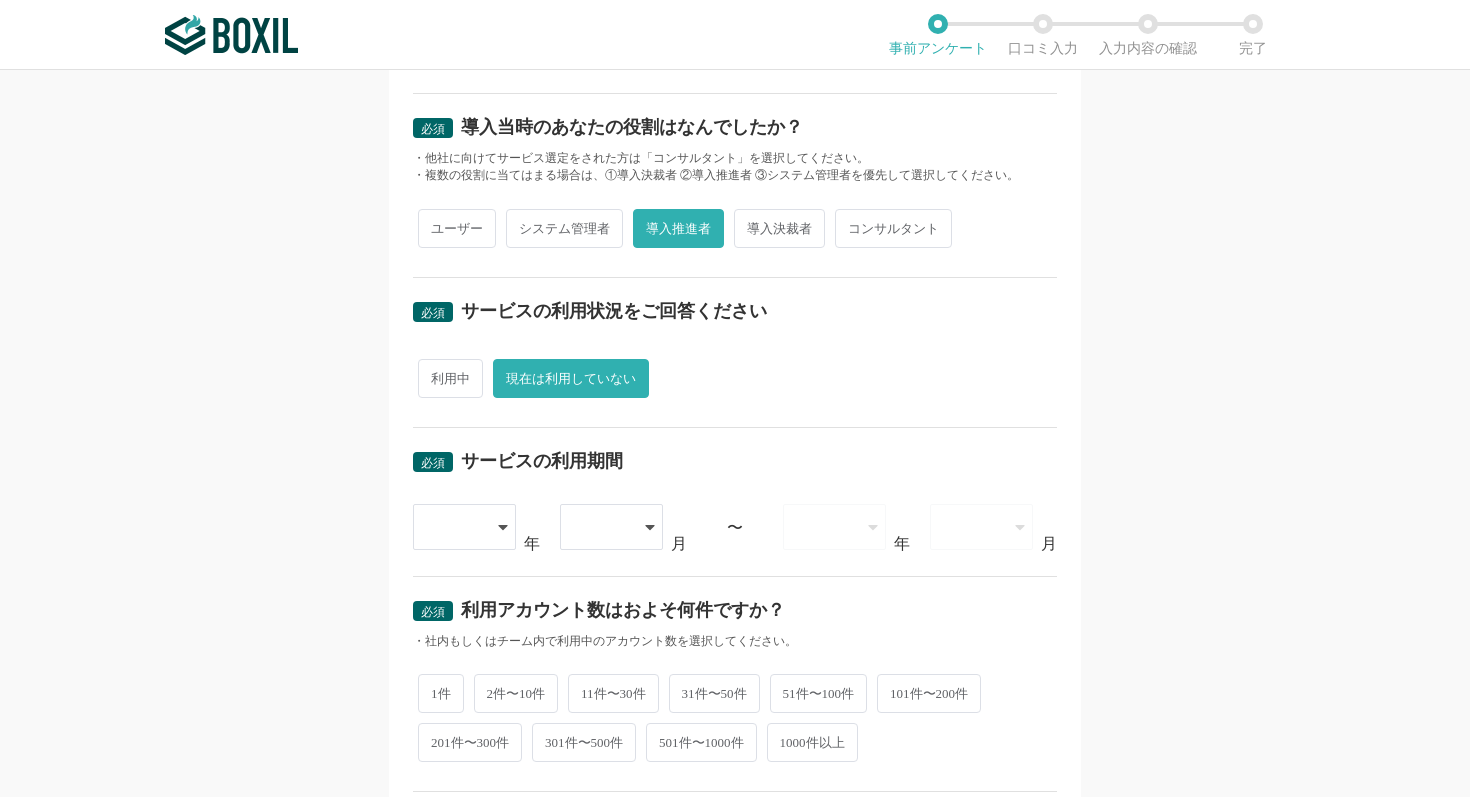 click on "利用中" at bounding box center (450, 378) 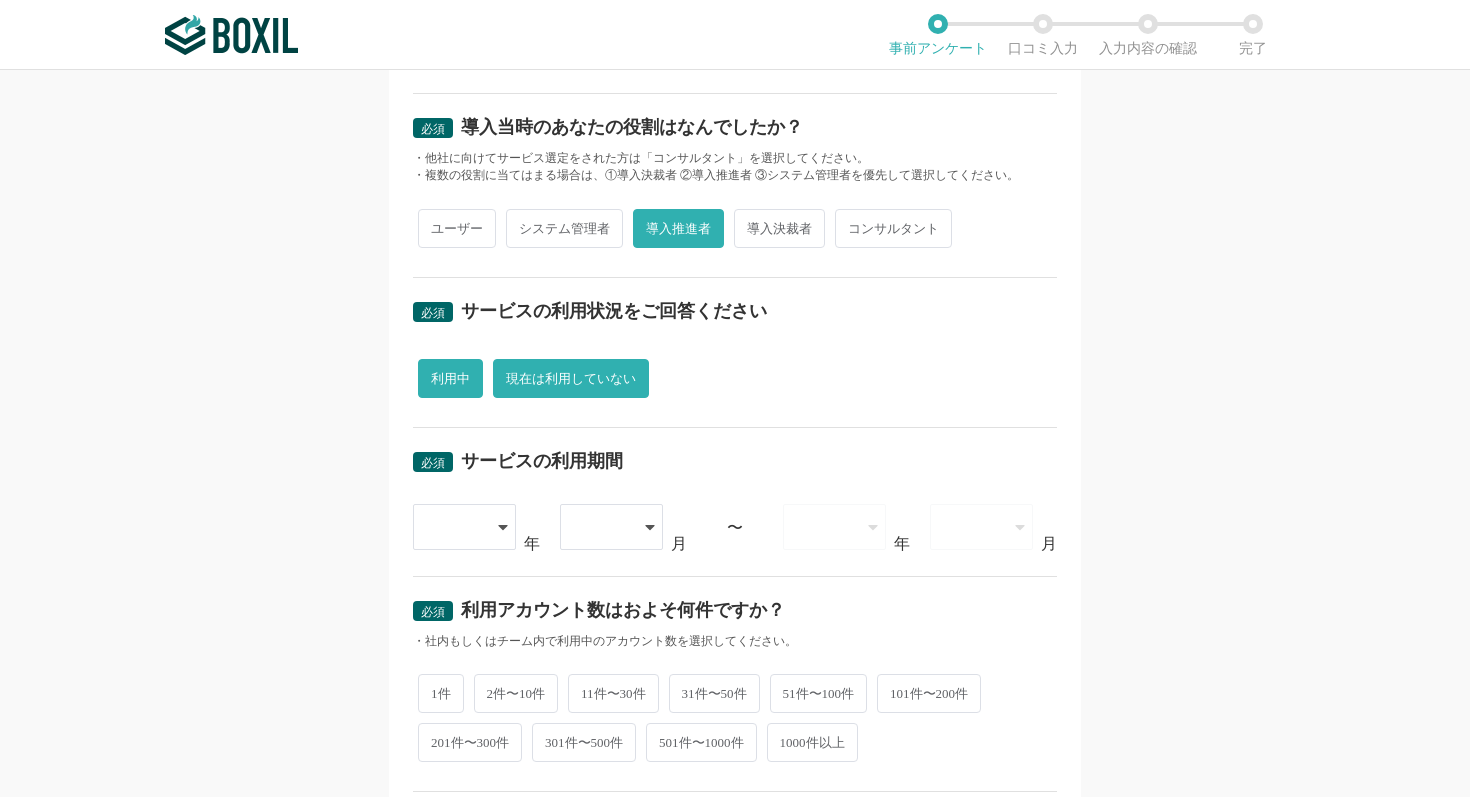 radio on "false" 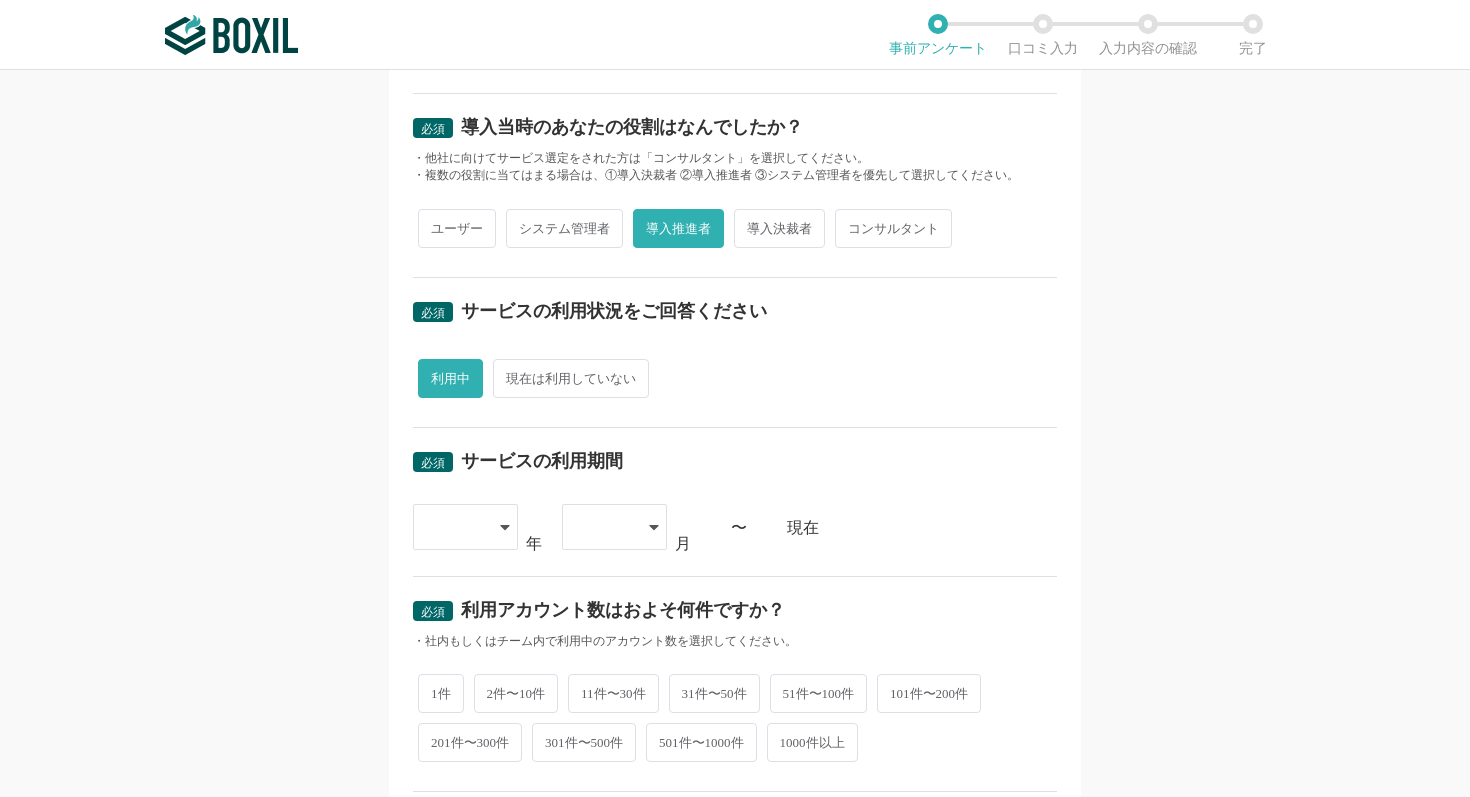 scroll, scrollTop: 611, scrollLeft: 0, axis: vertical 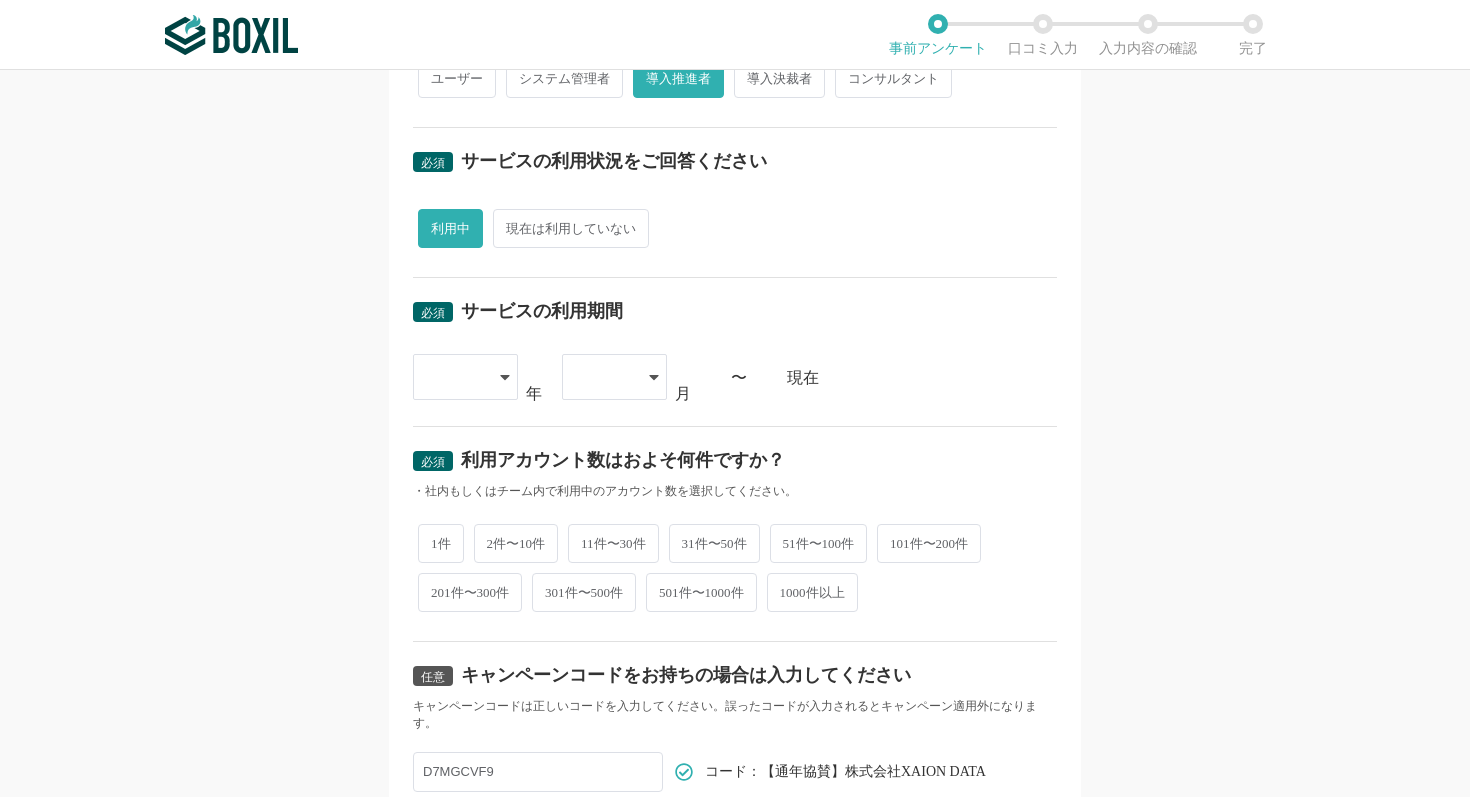 click at bounding box center (465, 377) 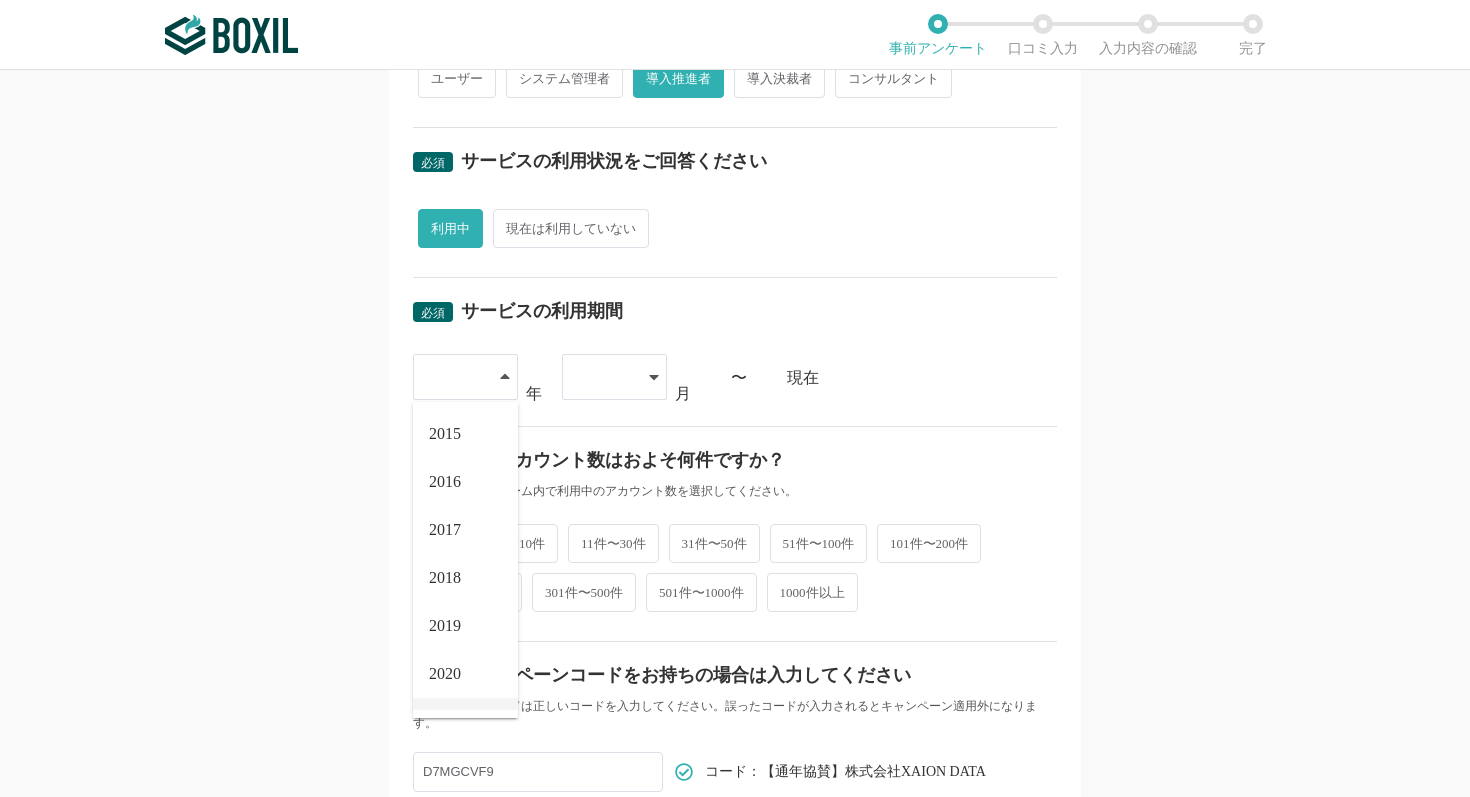 scroll, scrollTop: 228, scrollLeft: 0, axis: vertical 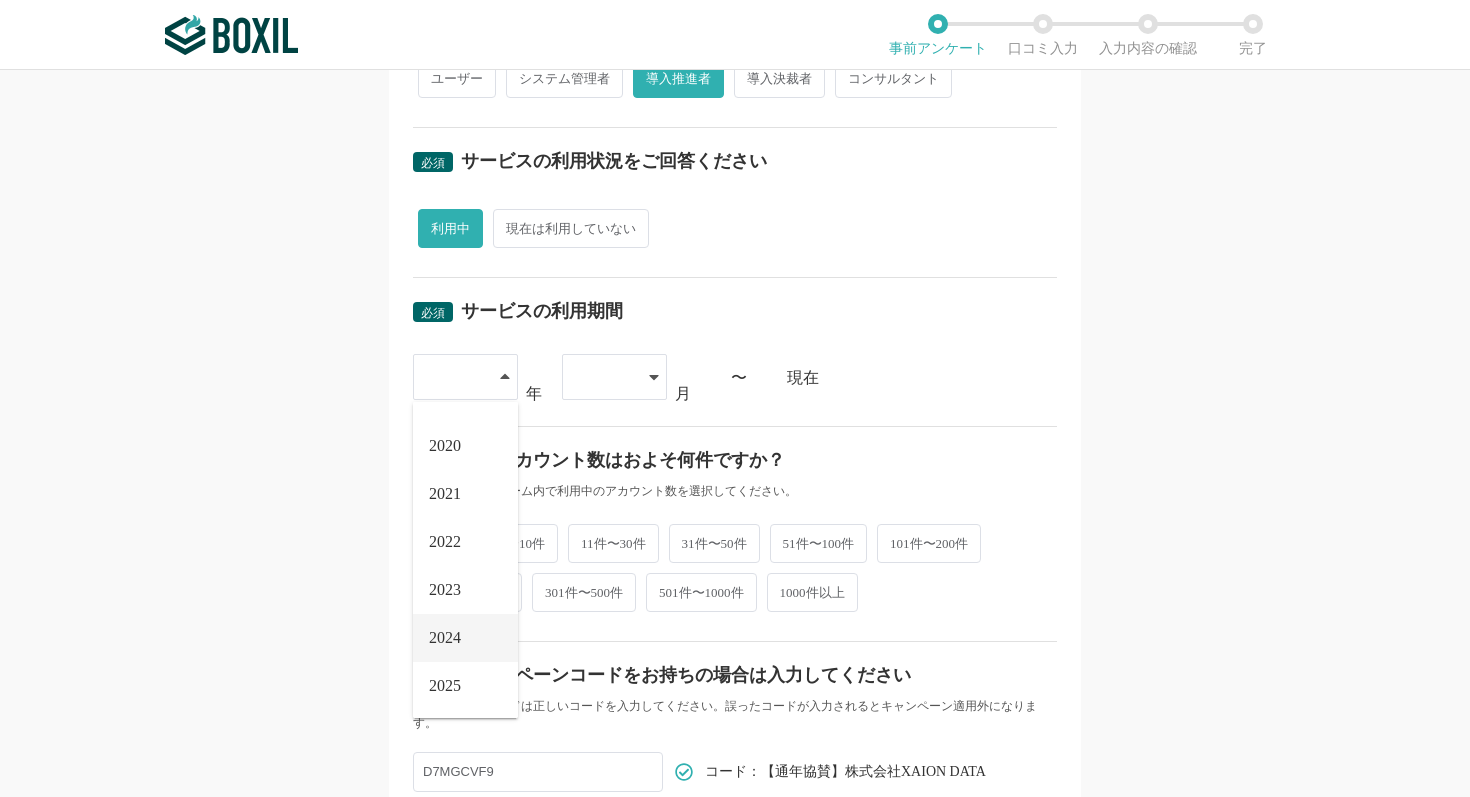 click on "2024" at bounding box center (445, 638) 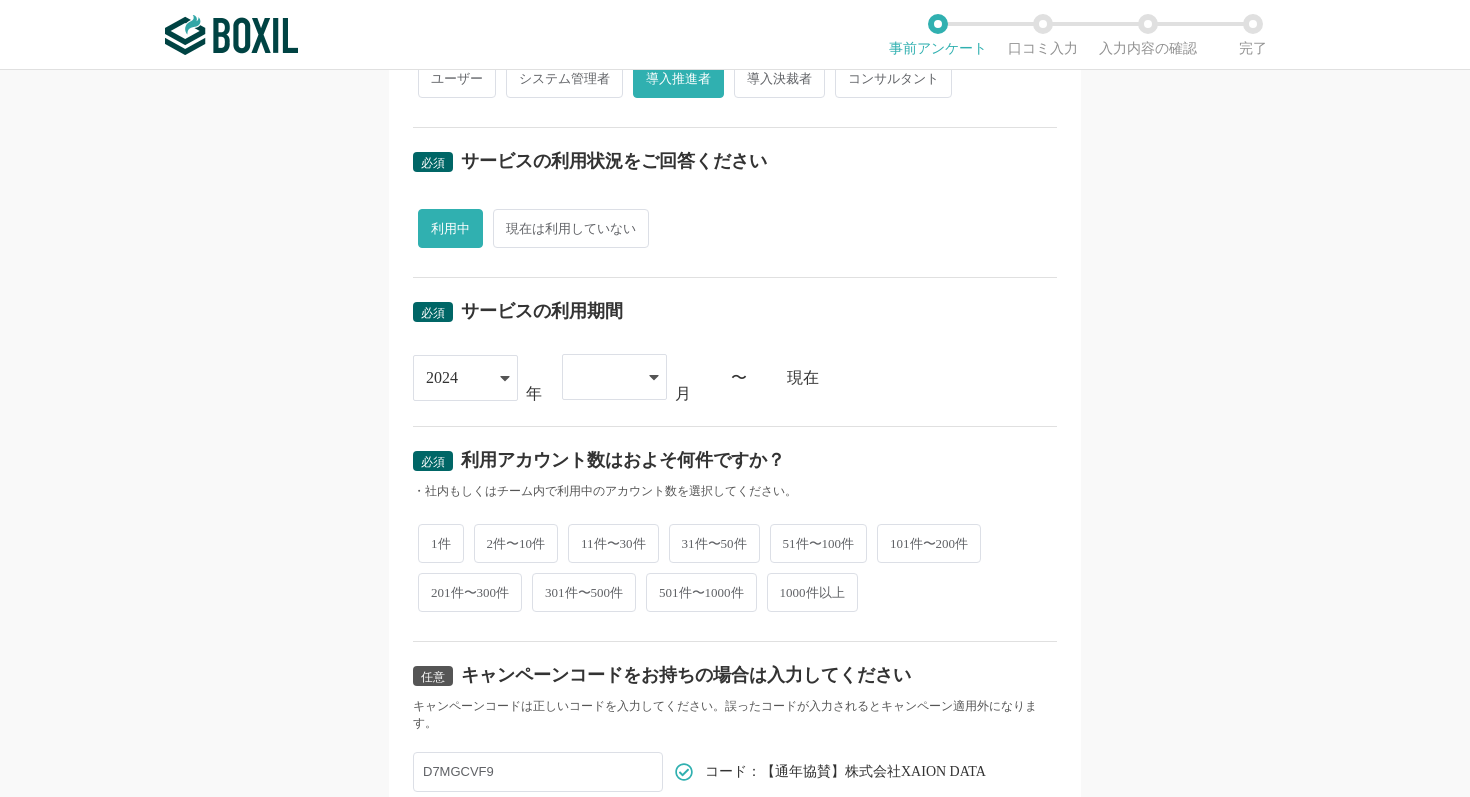 click on "必須 サービスの利用期間 2024 2015 2016 2017 2018 2019 2020 2021 2022 2023 2024 2025 年 01 02 03 04 05 06 07 08 09 10 11 12 月 〜 現在" at bounding box center [735, 352] 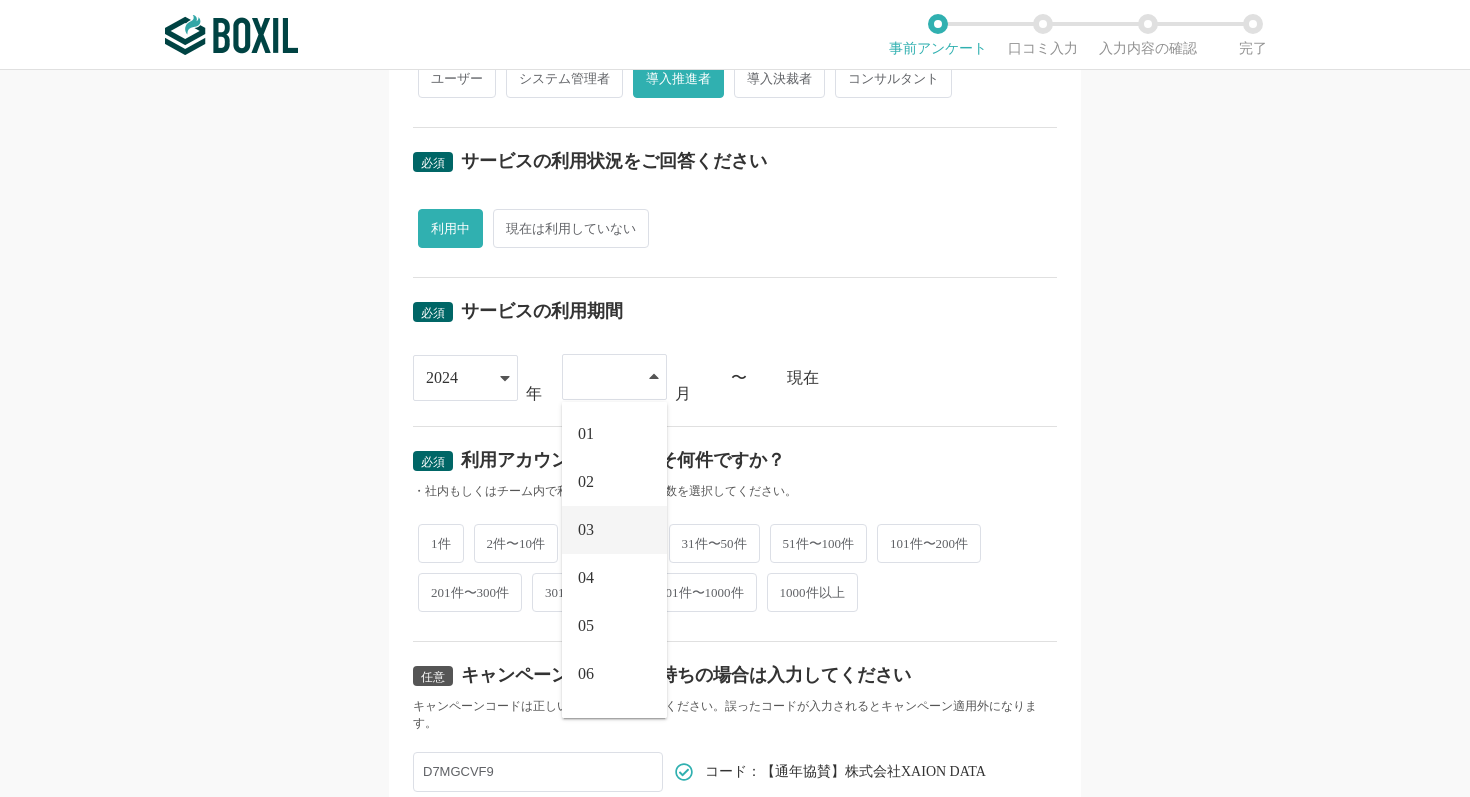 scroll, scrollTop: 276, scrollLeft: 0, axis: vertical 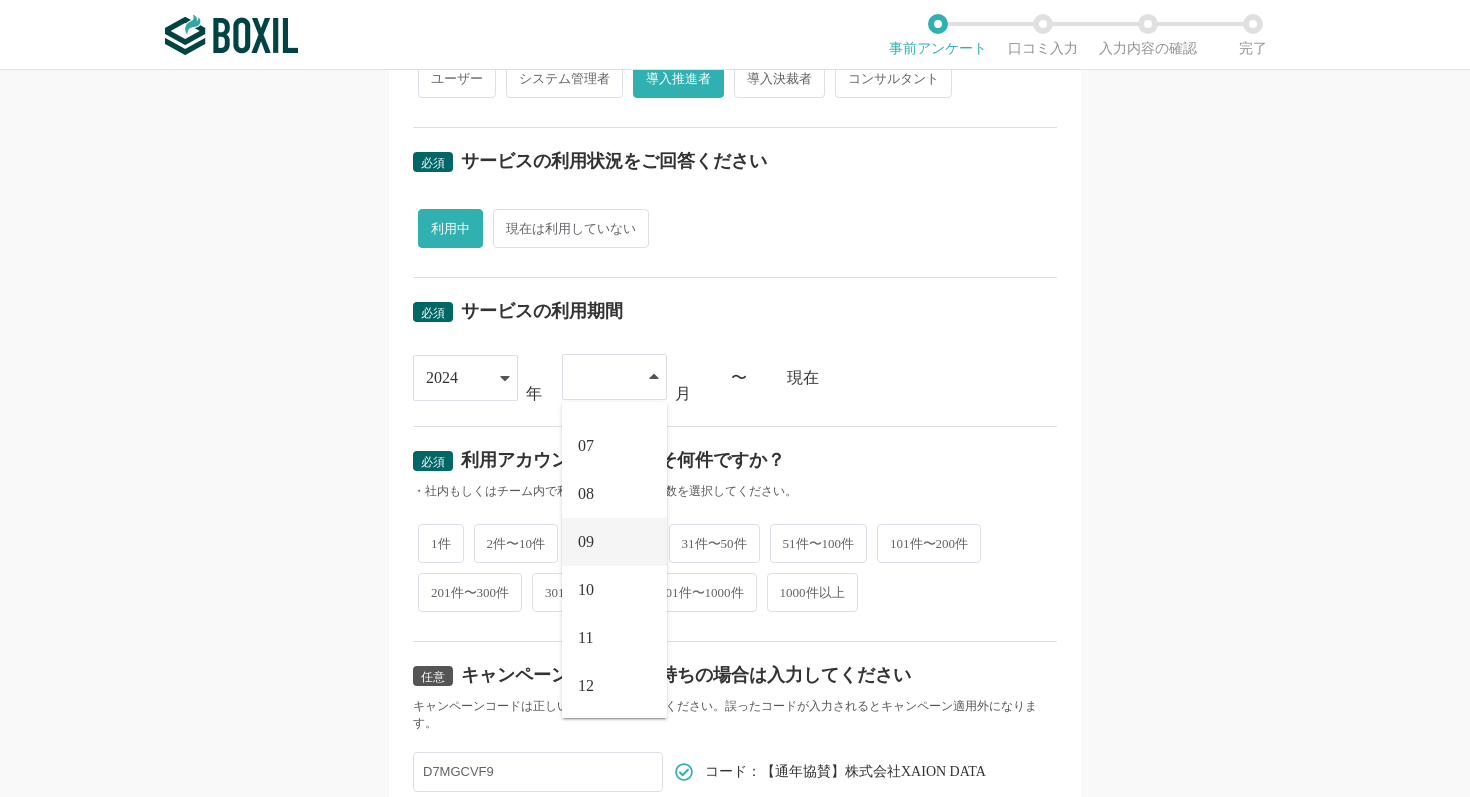 click on "09" at bounding box center [614, 542] 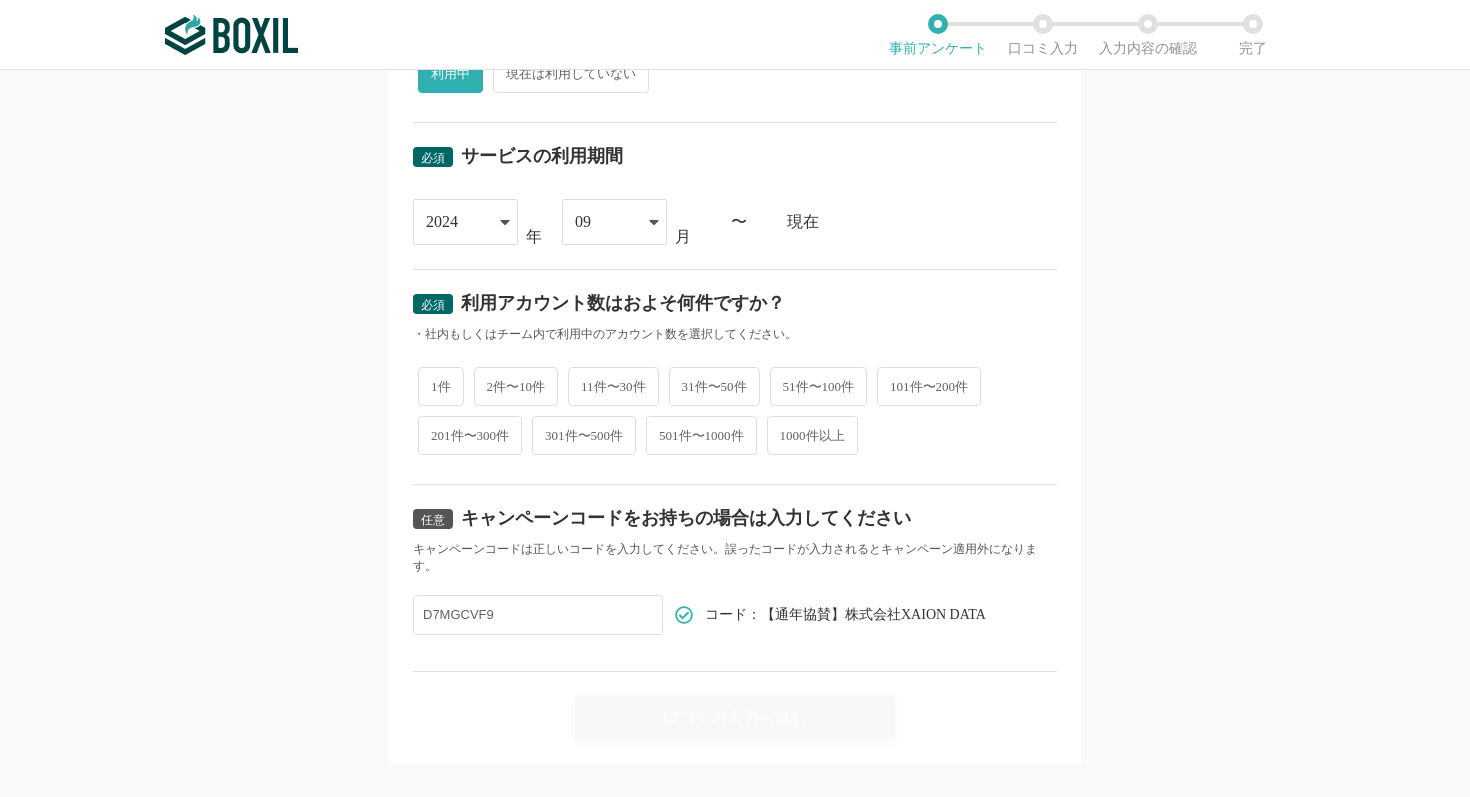 scroll, scrollTop: 780, scrollLeft: 0, axis: vertical 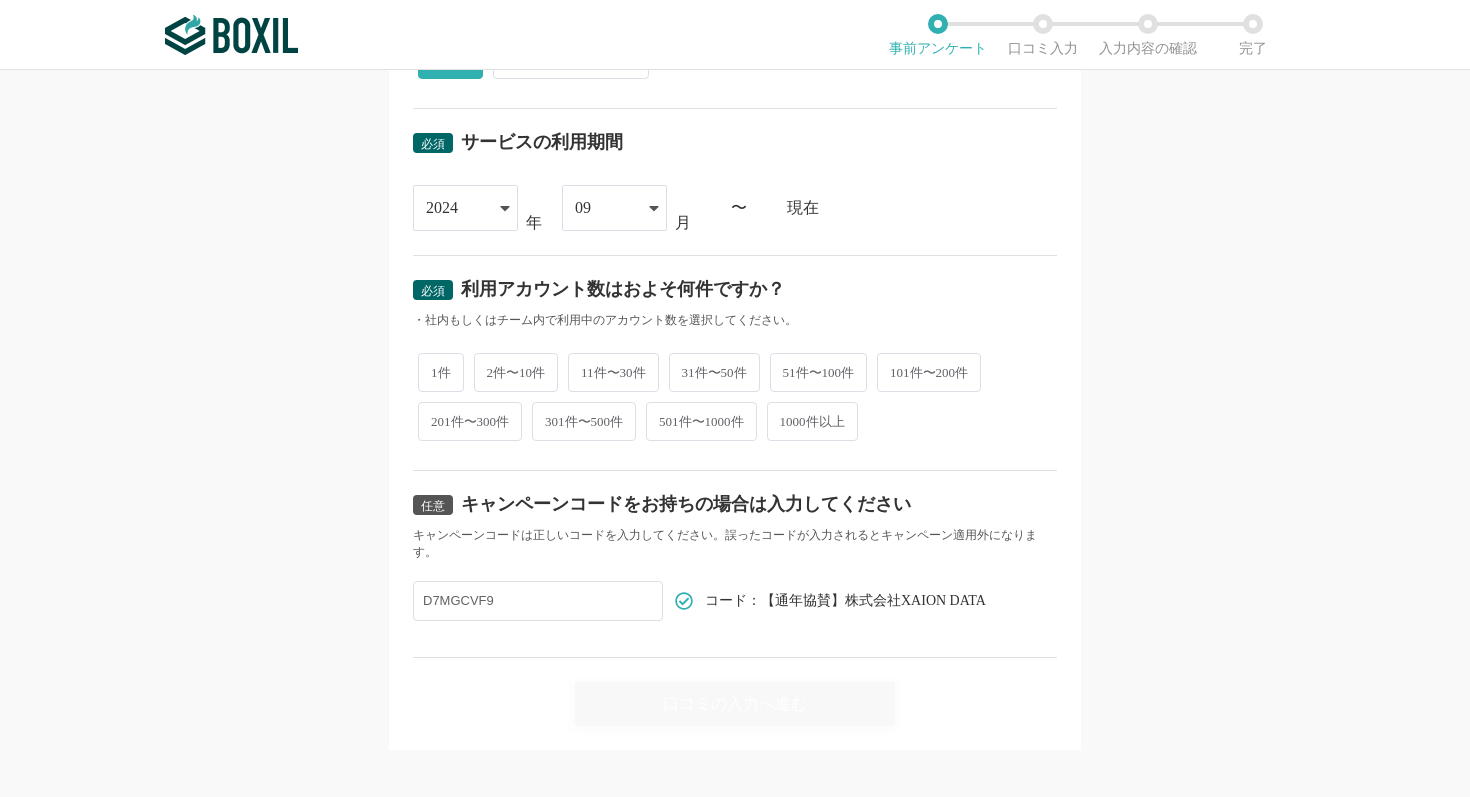 click on "2件〜10件" at bounding box center [516, 372] 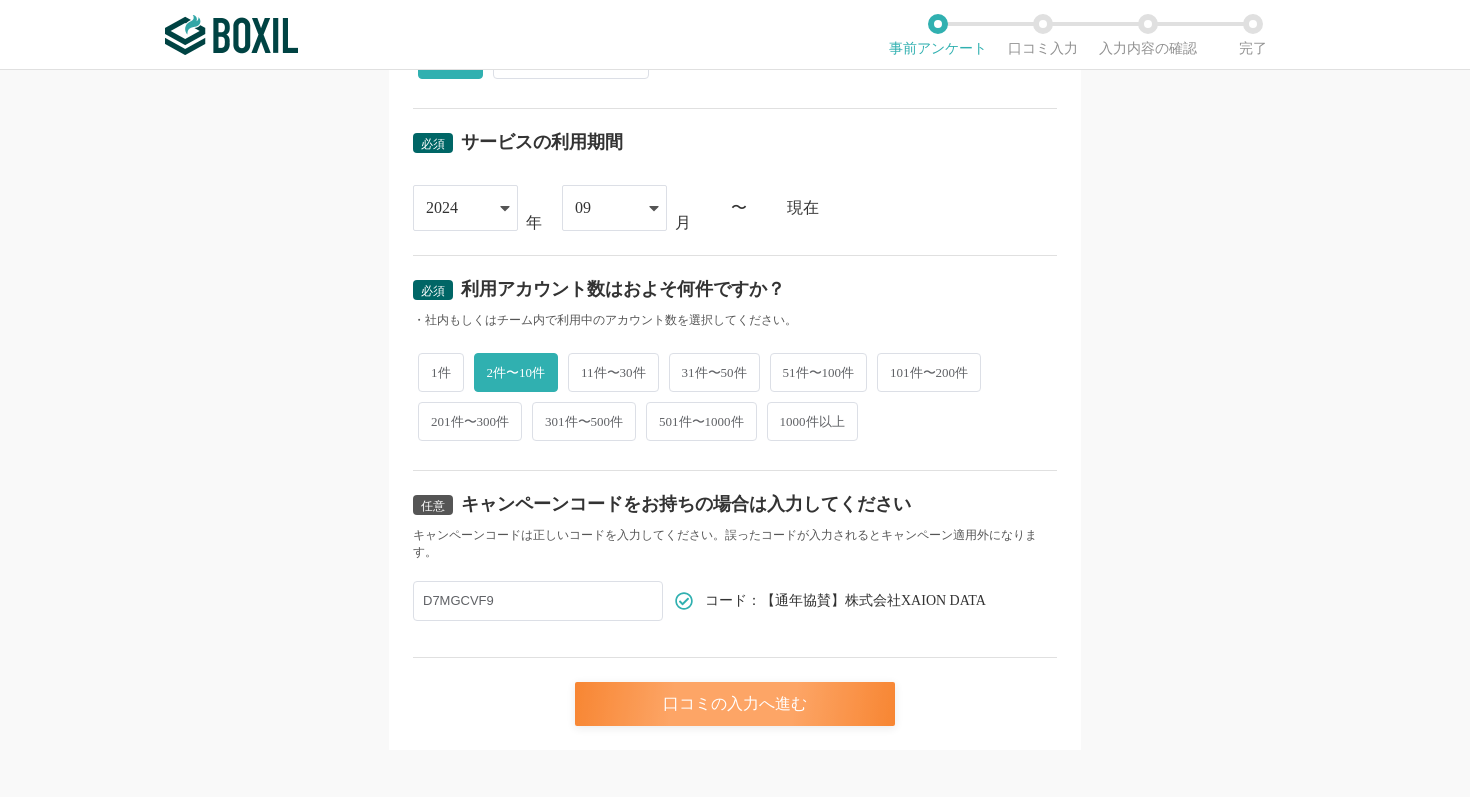 click on "口コミの入力へ進む" at bounding box center (735, 704) 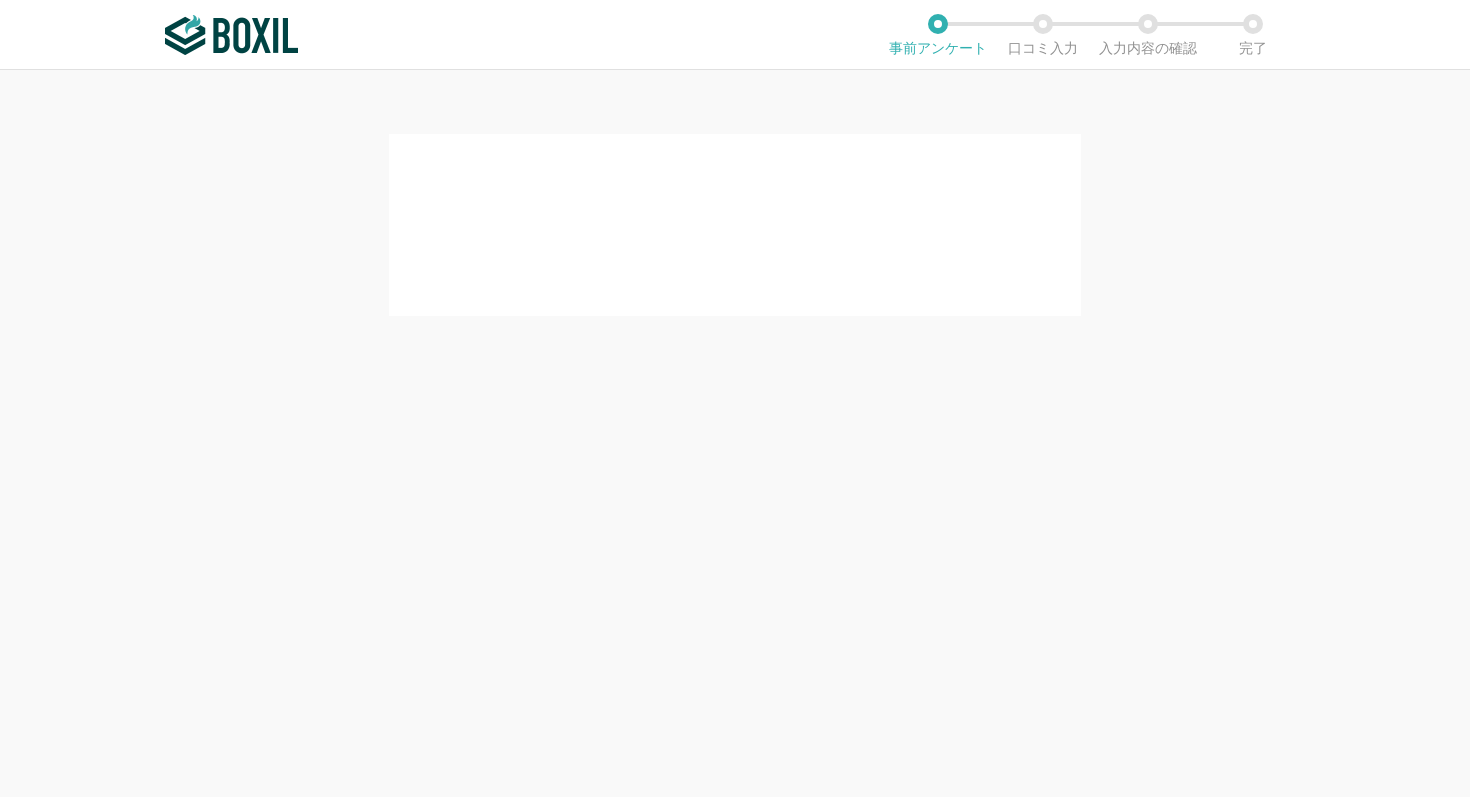 scroll, scrollTop: 0, scrollLeft: 0, axis: both 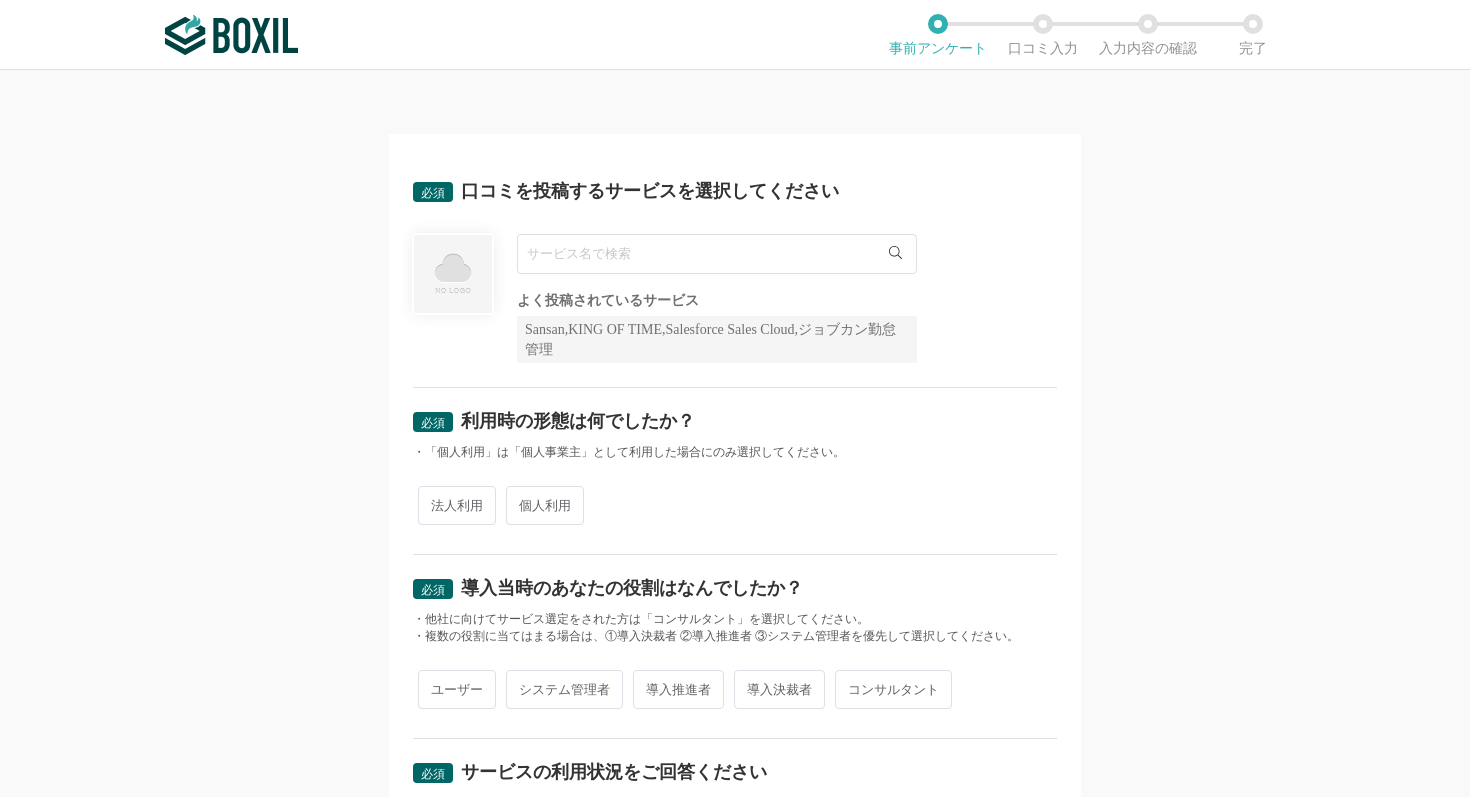 click at bounding box center [717, 254] 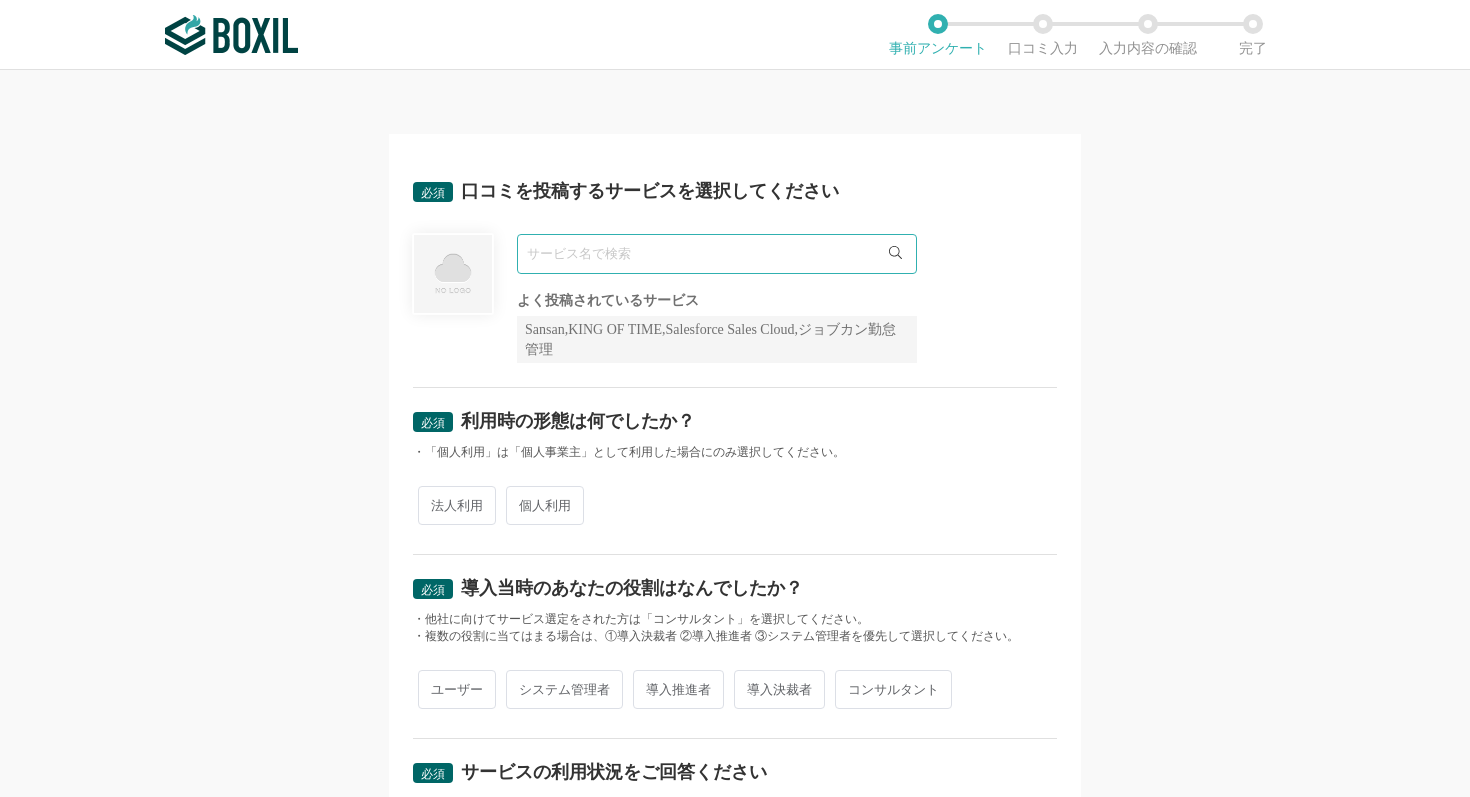 paste on "D7MGCVF9" 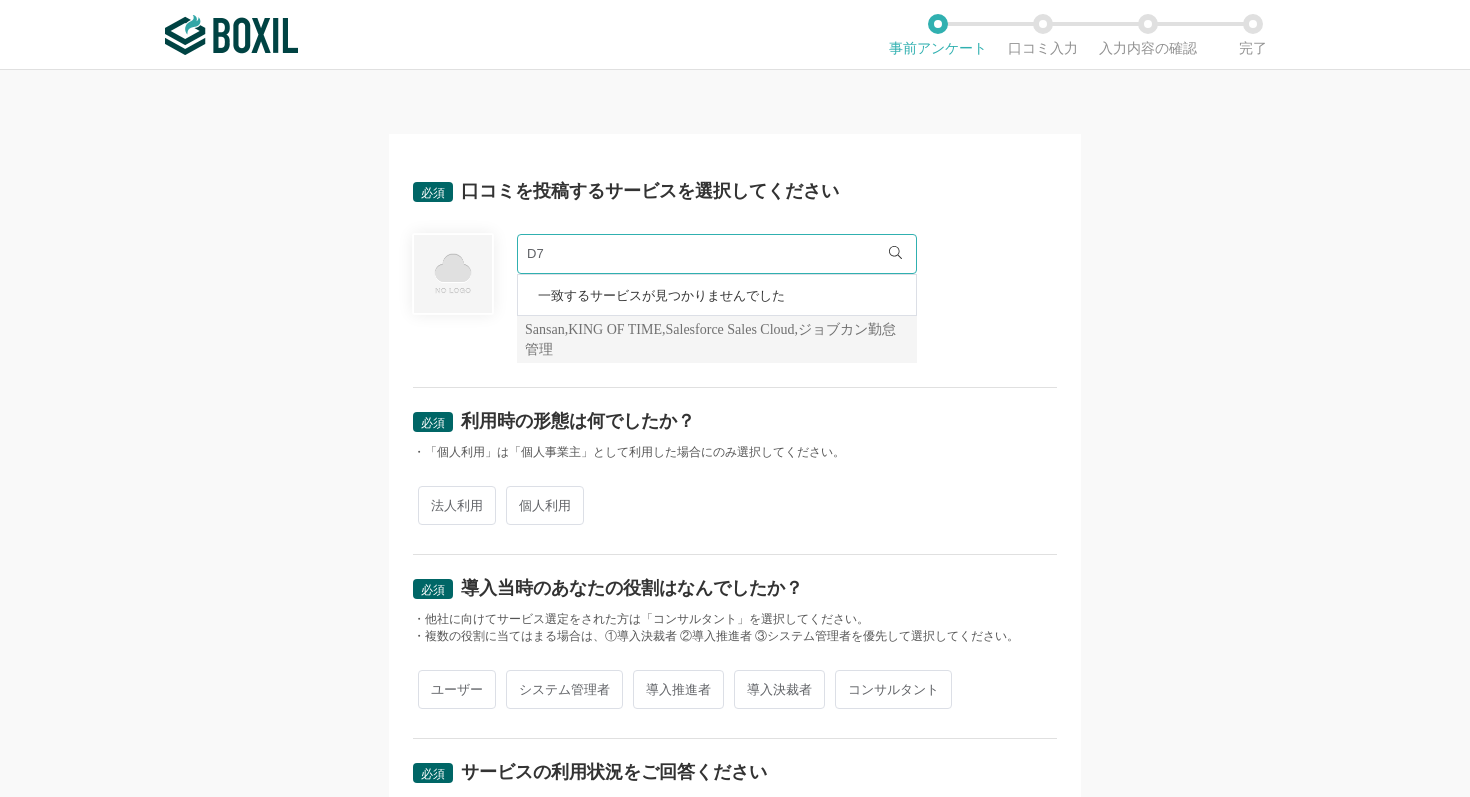type on "D" 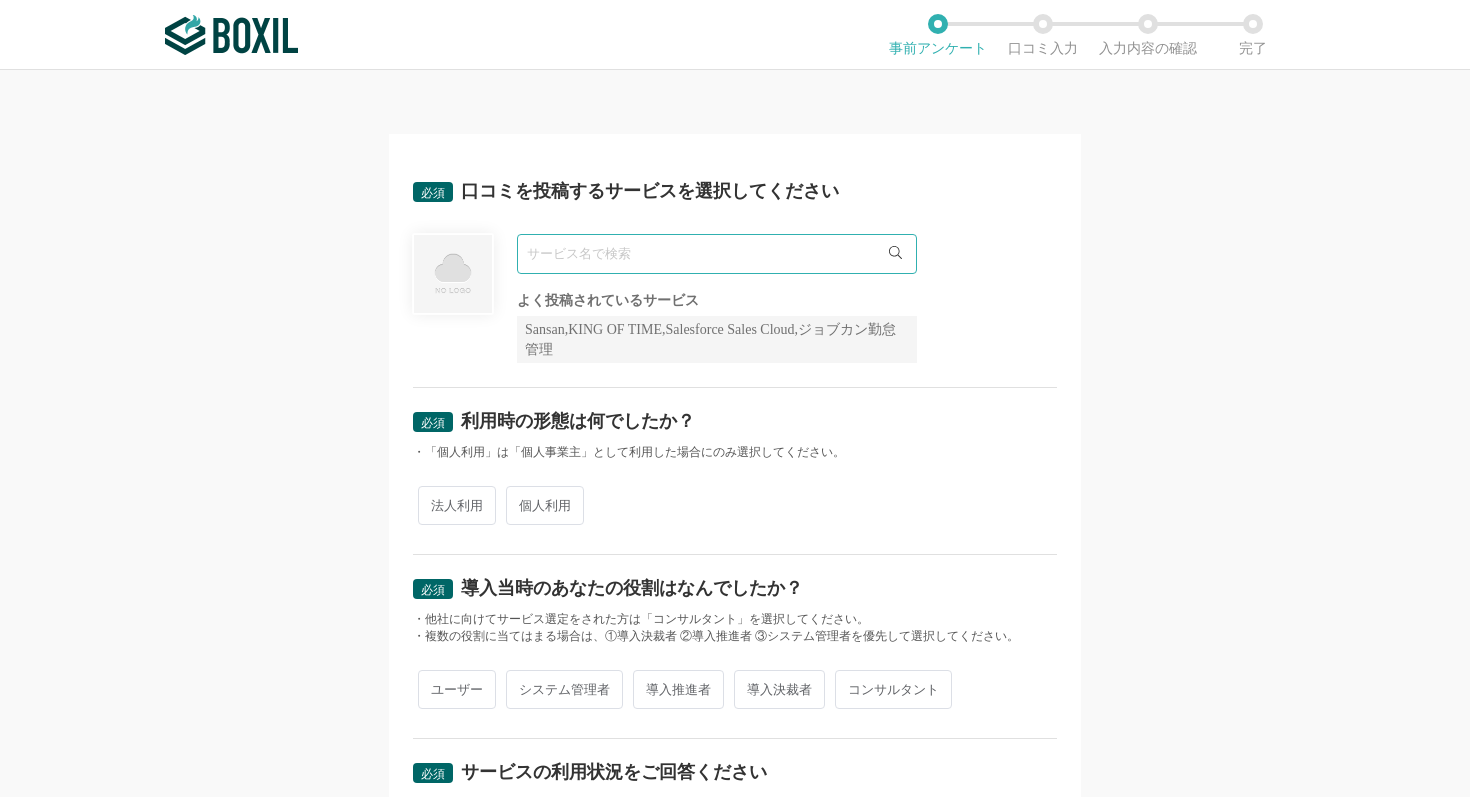 click at bounding box center [717, 254] 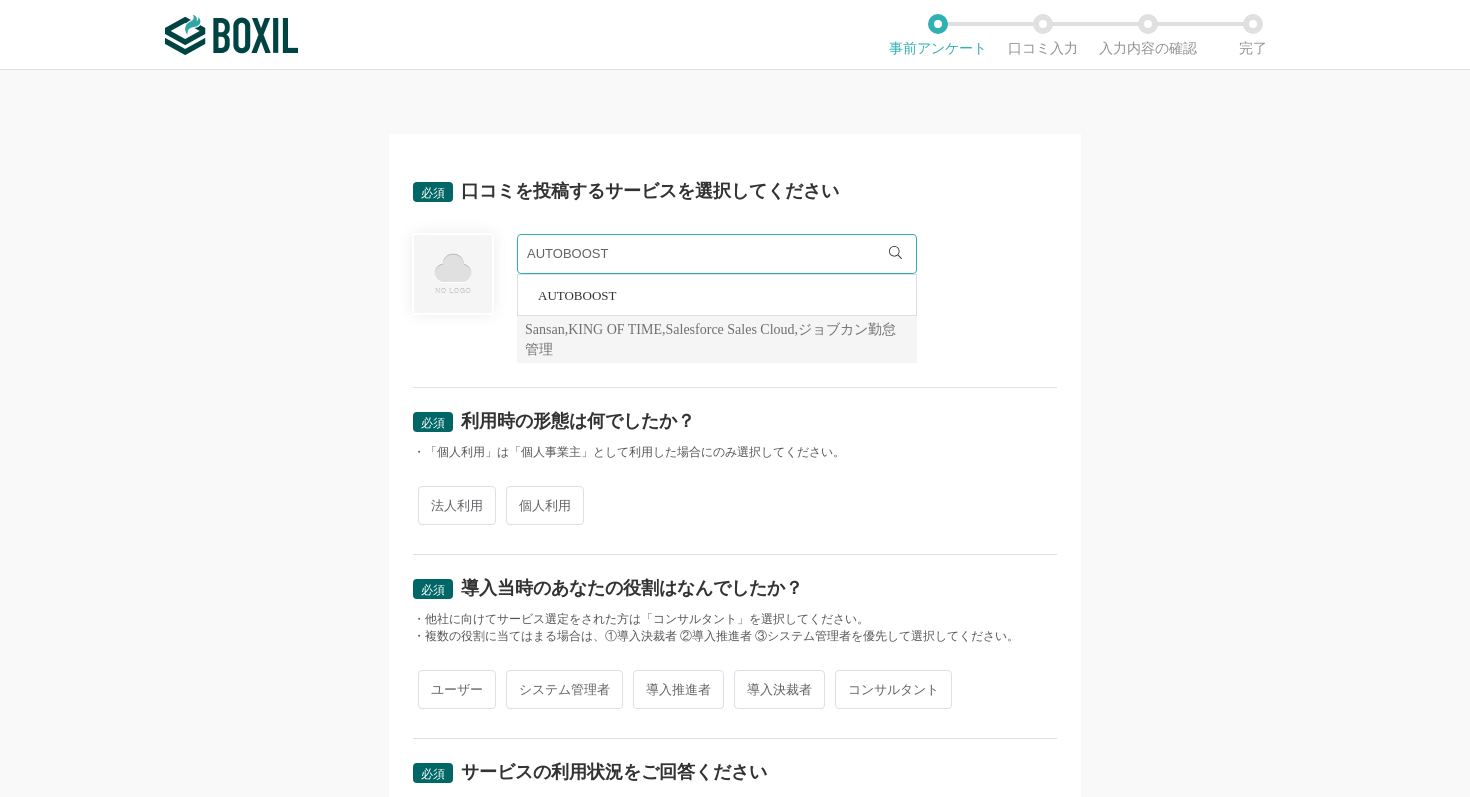 type on "AUTOBOOST" 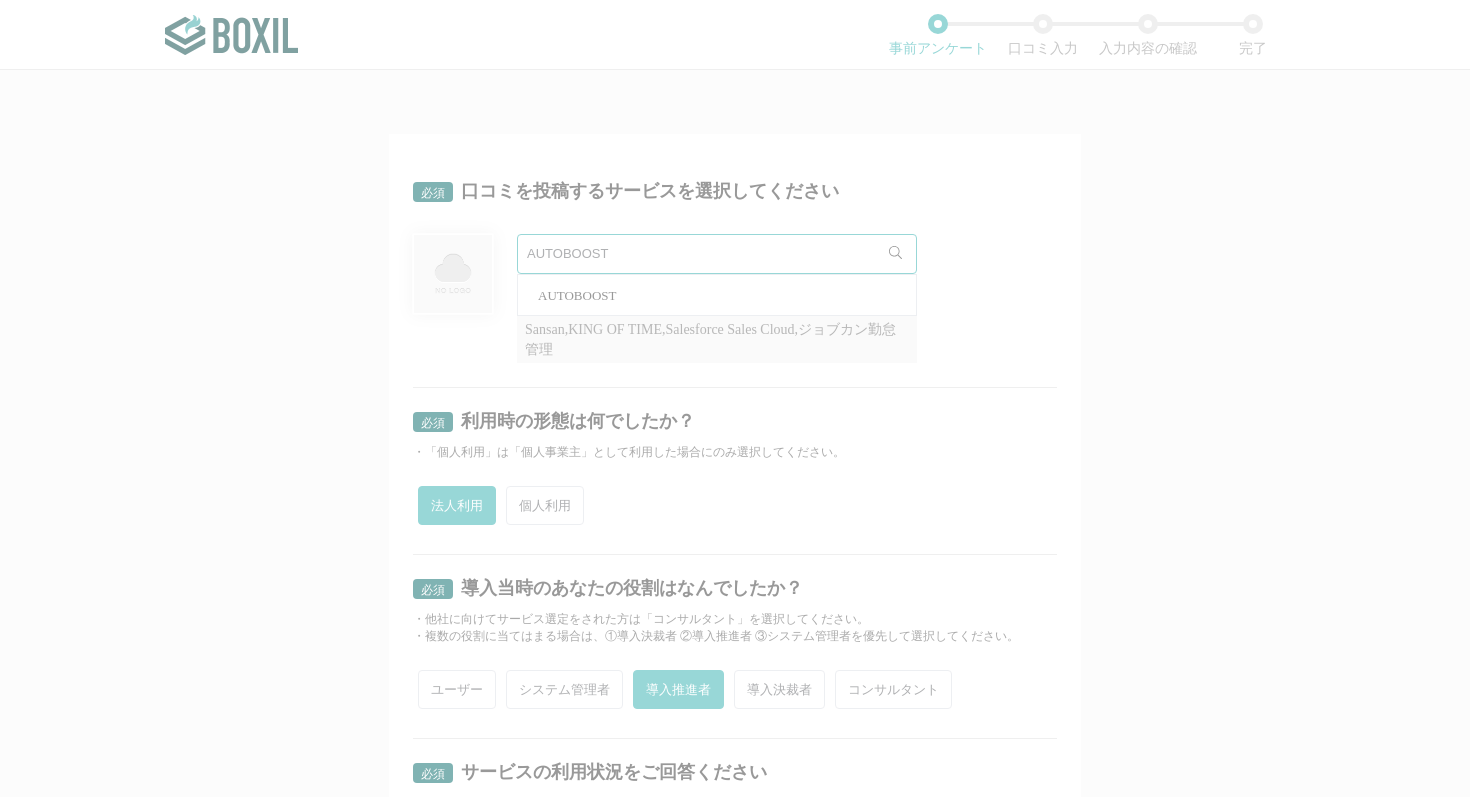 radio on "true" 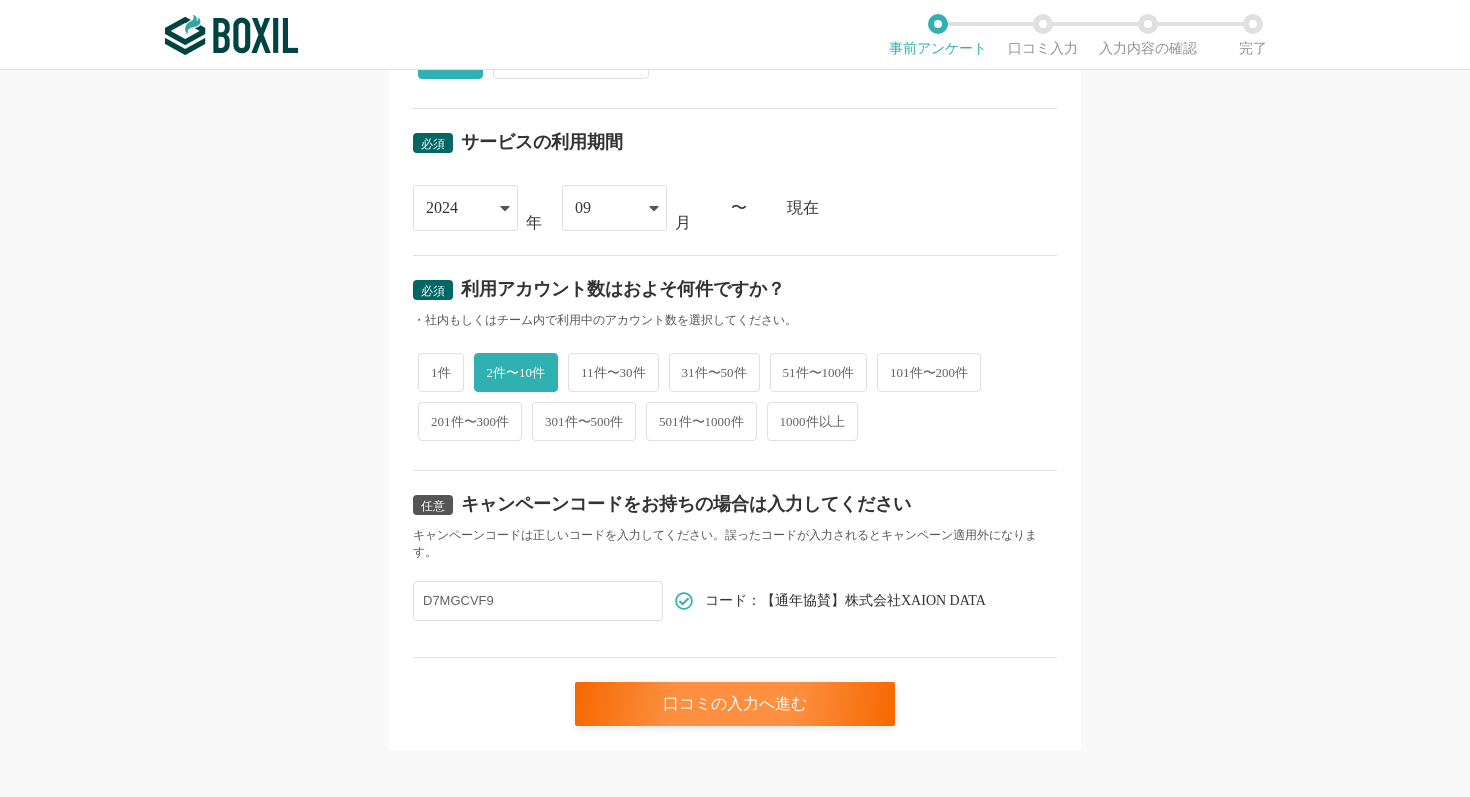 scroll, scrollTop: 779, scrollLeft: 0, axis: vertical 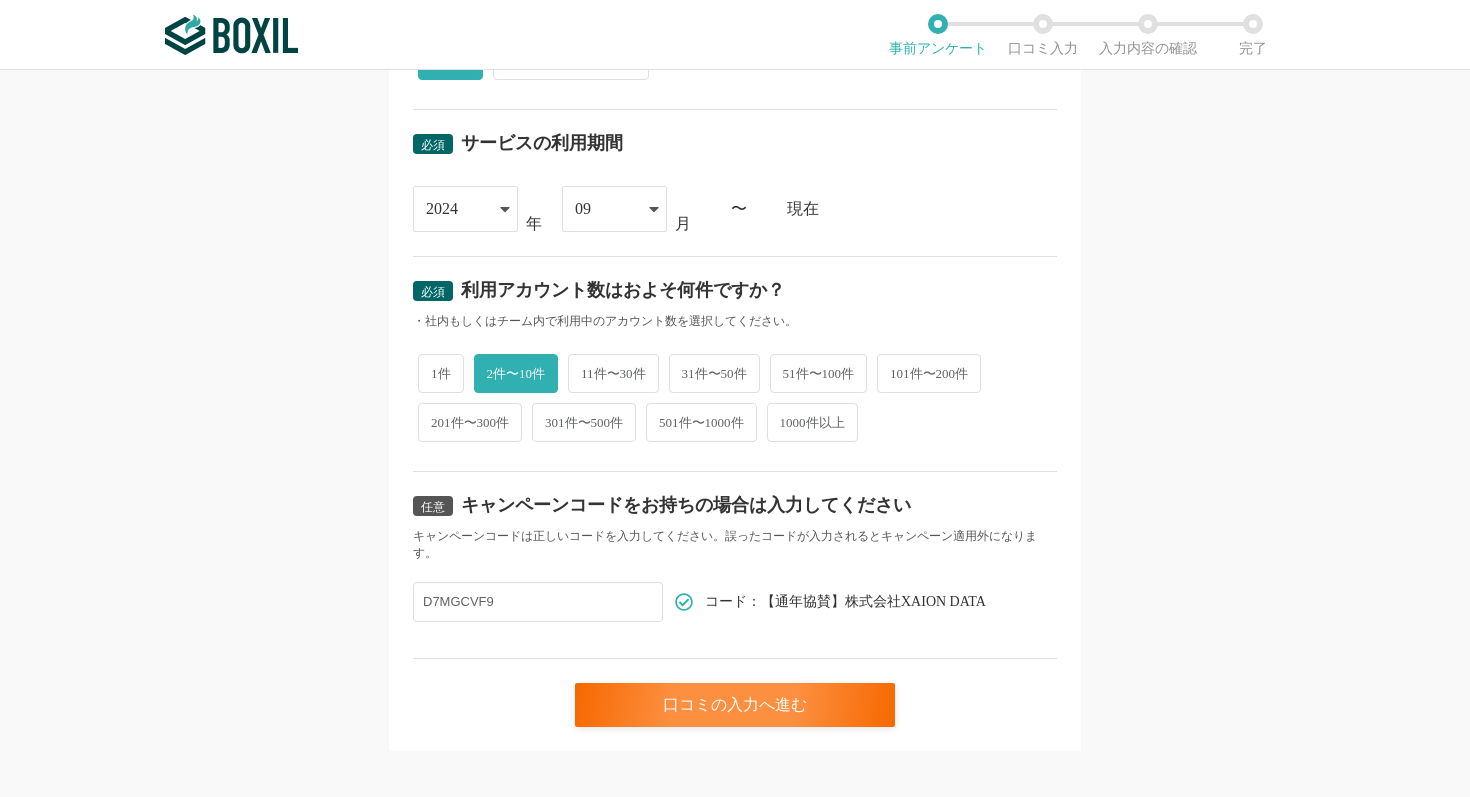 click on "D7MGCVF9" at bounding box center [538, 602] 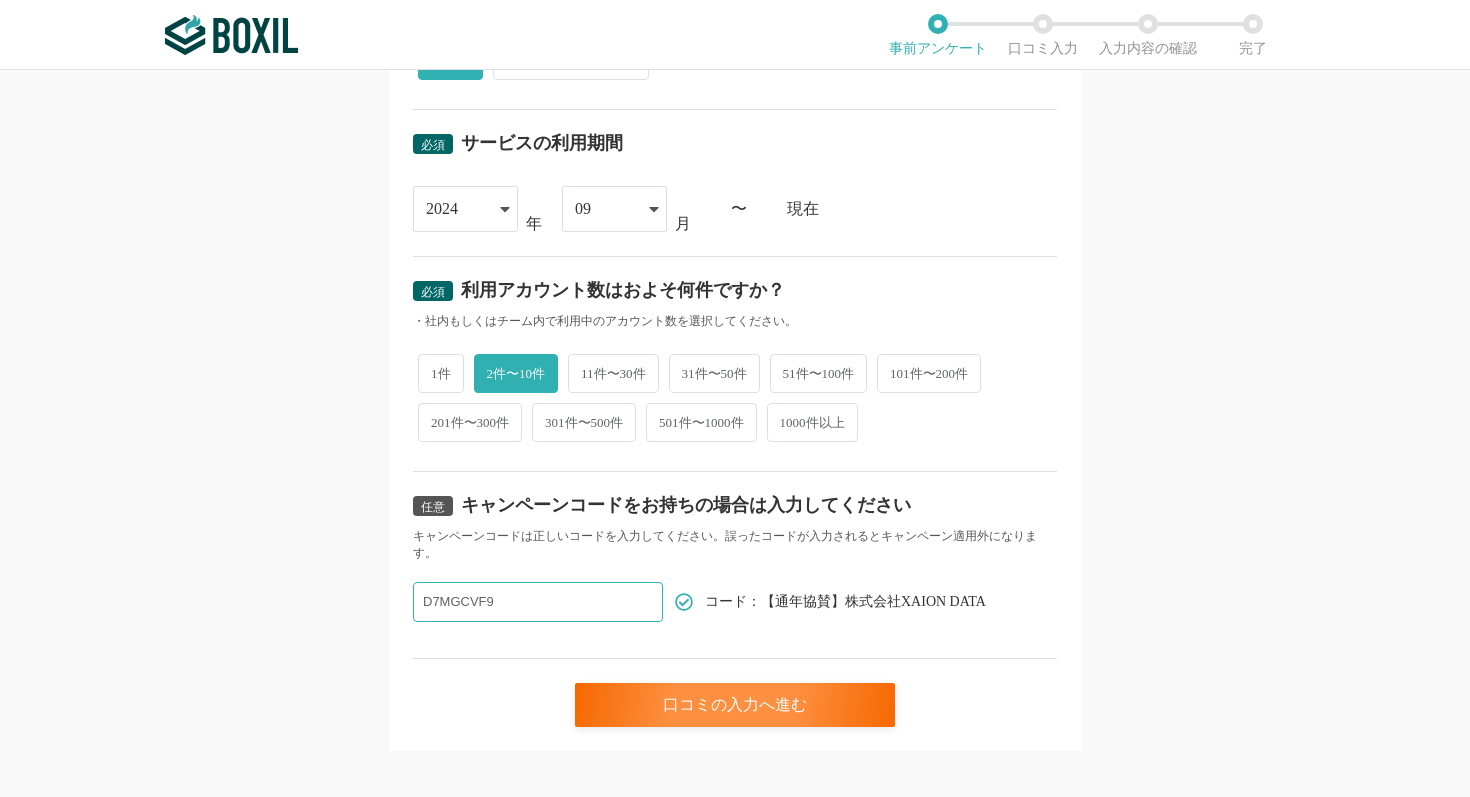 click on "必須 口コミを投稿するサービスを選択してください AUTOBOOST AUTOBOOST よく投稿されているサービス Sansan,KING OF TIME,Salesforce Sales Cloud,ジョブカン勤怠管理 必須 利用時の形態は何でしたか？ ・「個人利用」は「個人事業主」として利用した場合にのみ選択してください。 法人利用 個人利用 必須 導入当時のあなたの役割はなんでしたか？ ・他社に向けてサービス選定をされた方は「コンサルタント」を選択してください。 ・複数の役割に当てはまる場合は、①導入決裁者 ②導入推進者 ③システム管理者を優先して選択してください。 ユーザー システム管理者 導入推進者 導入決裁者 コンサルタント 必須 サービスの利用状況をご回答ください 利用中 現在は利用していない 必須 サービスの利用期間 [DATE] [DATE] [DATE] [DATE] [DATE] [DATE] [DATE] [DATE] [DATE] [DATE] [DATE] [DATE] 09 01 02 03 04 05" at bounding box center (735, 433) 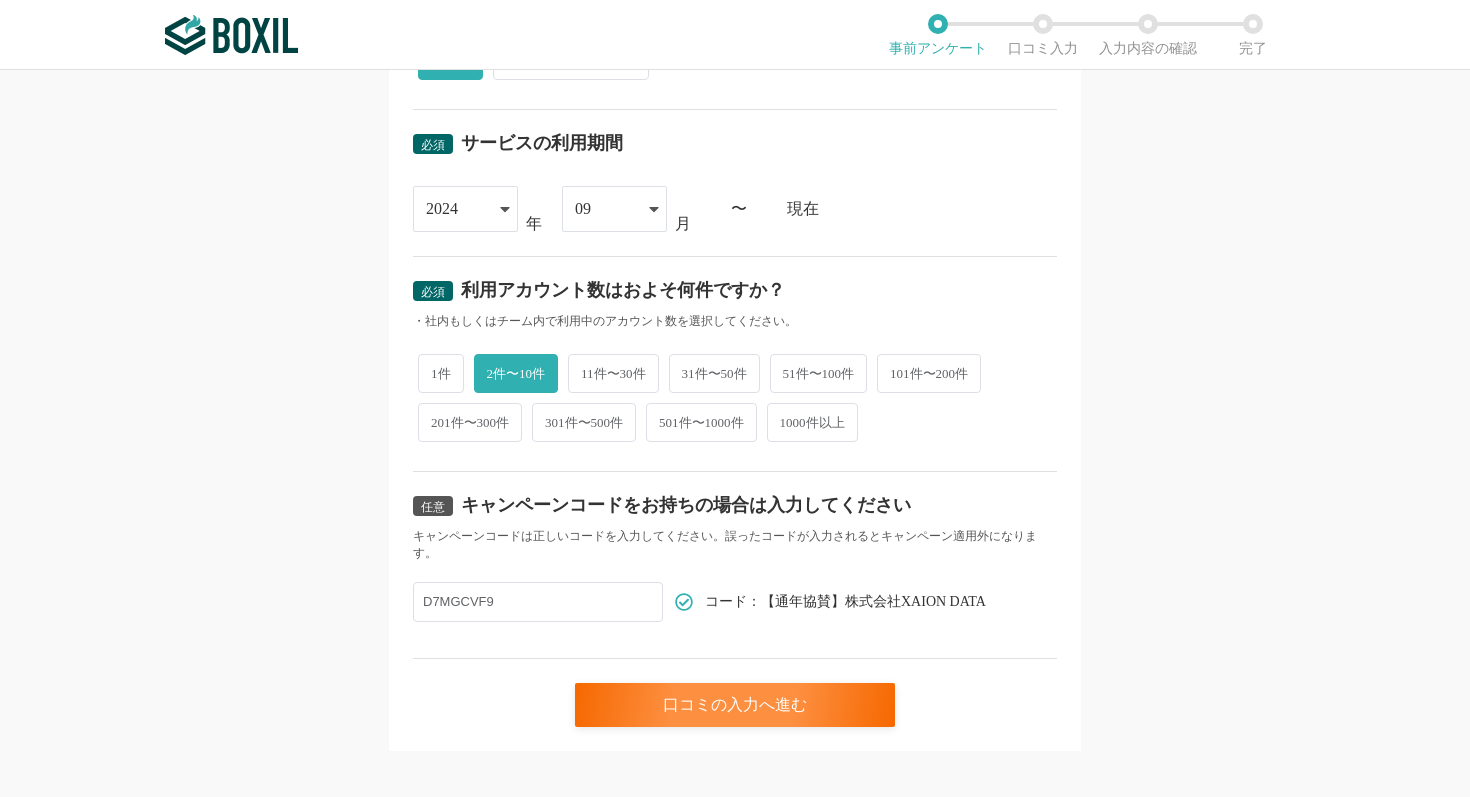 scroll, scrollTop: 0, scrollLeft: 0, axis: both 